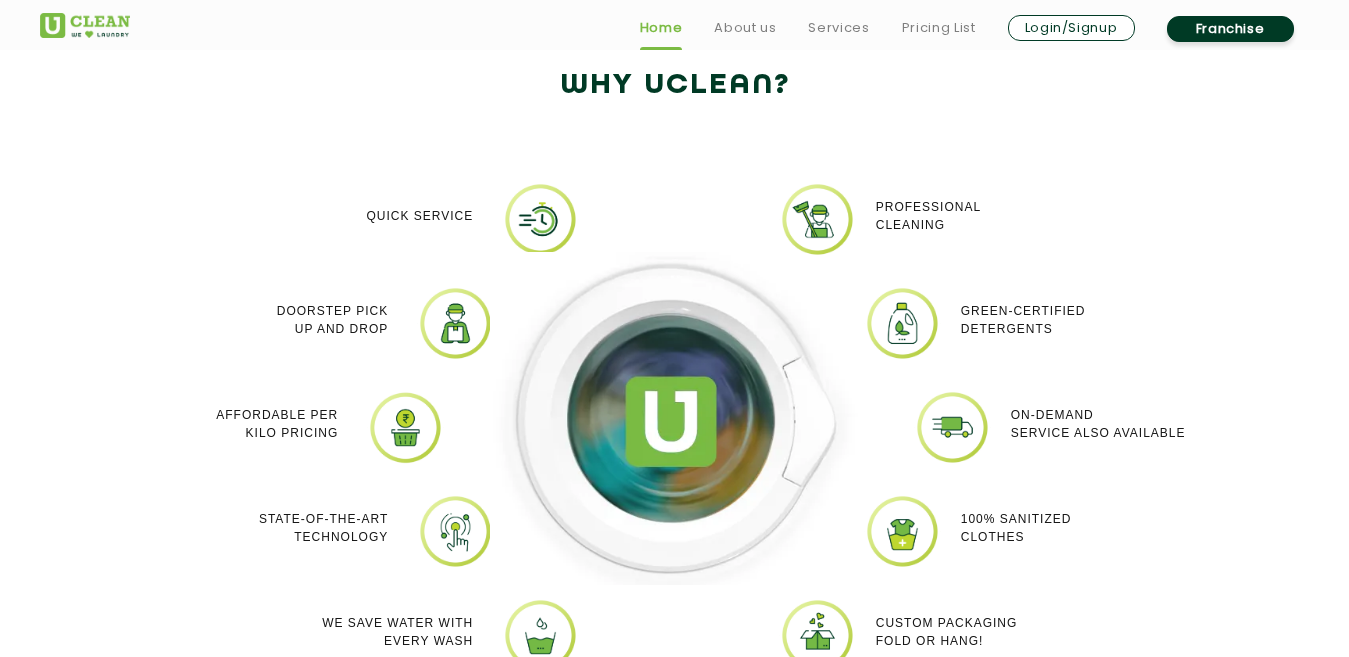 scroll, scrollTop: 1700, scrollLeft: 0, axis: vertical 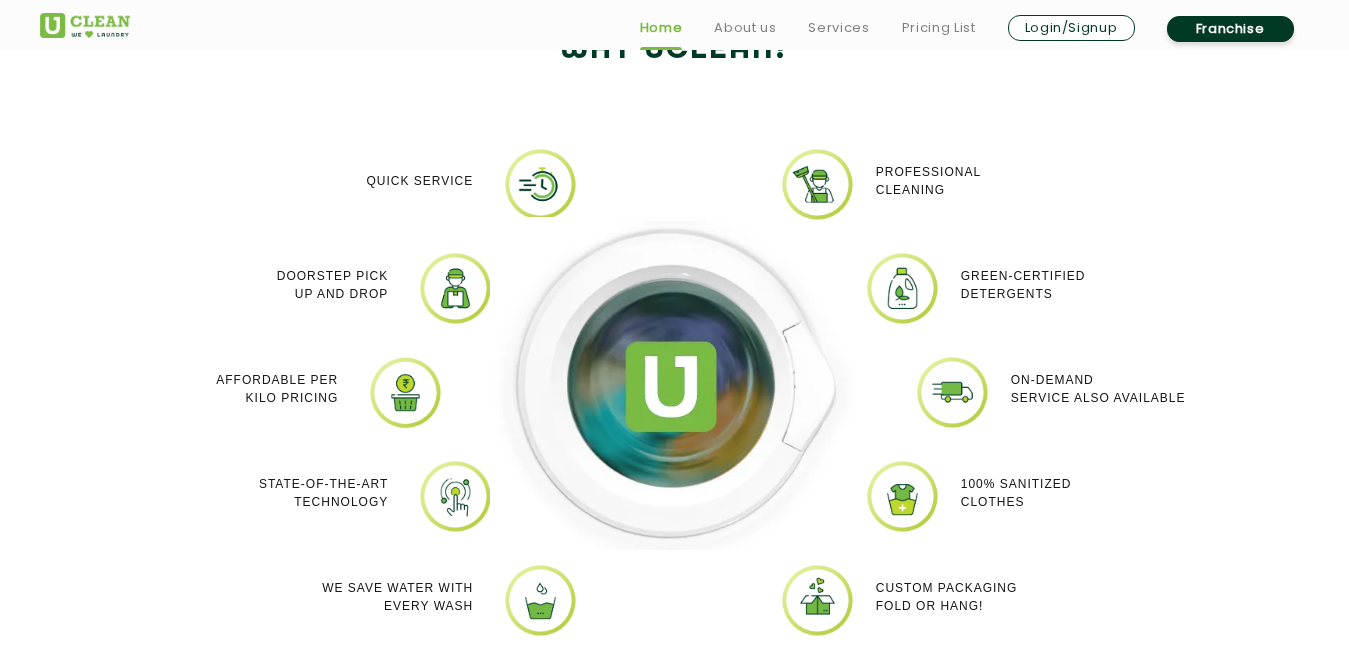 click on "Login/Signup" at bounding box center [1071, 28] 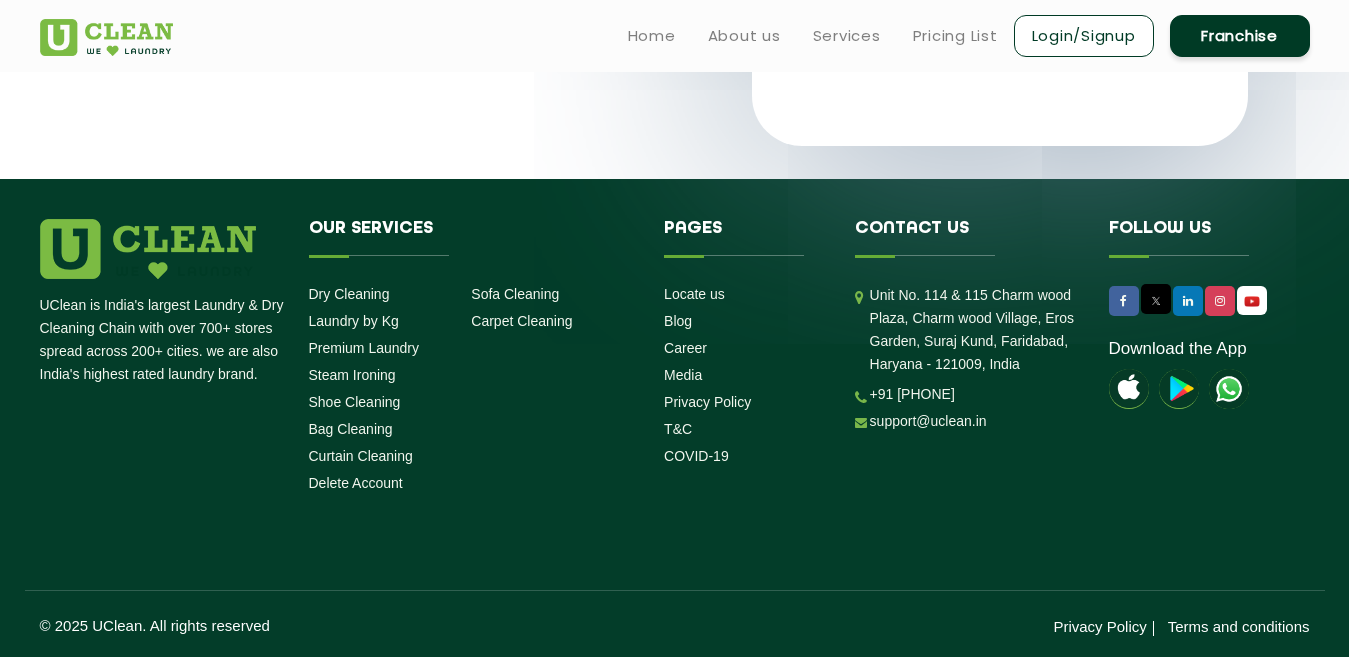 scroll, scrollTop: 0, scrollLeft: 0, axis: both 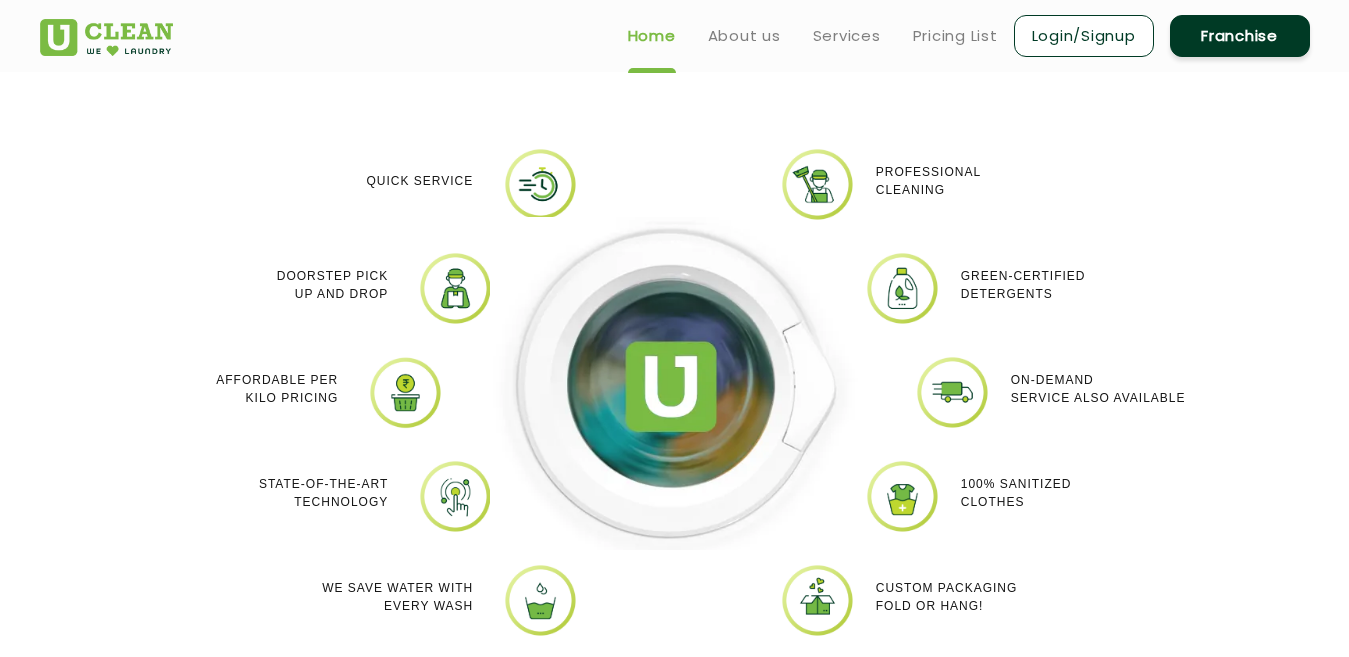 click on "Home  About us Services  Pricing List Login/Signup Franchise" at bounding box center [674, 36] 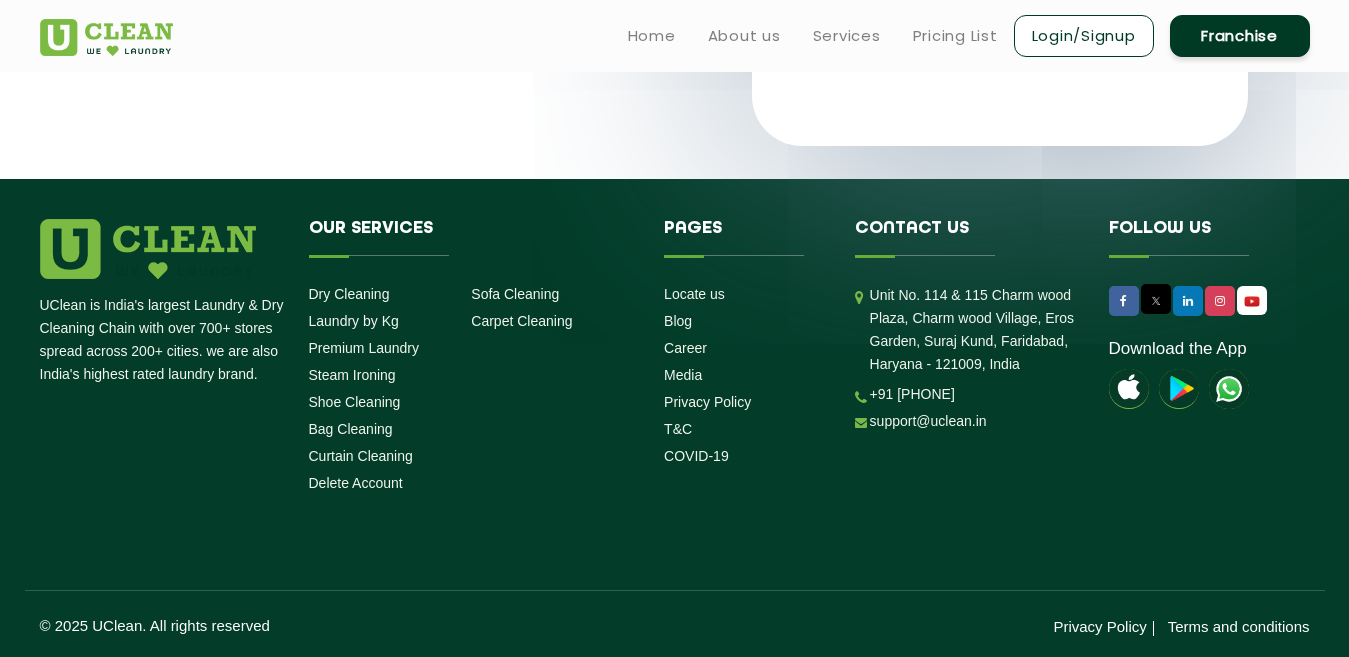 scroll, scrollTop: 0, scrollLeft: 0, axis: both 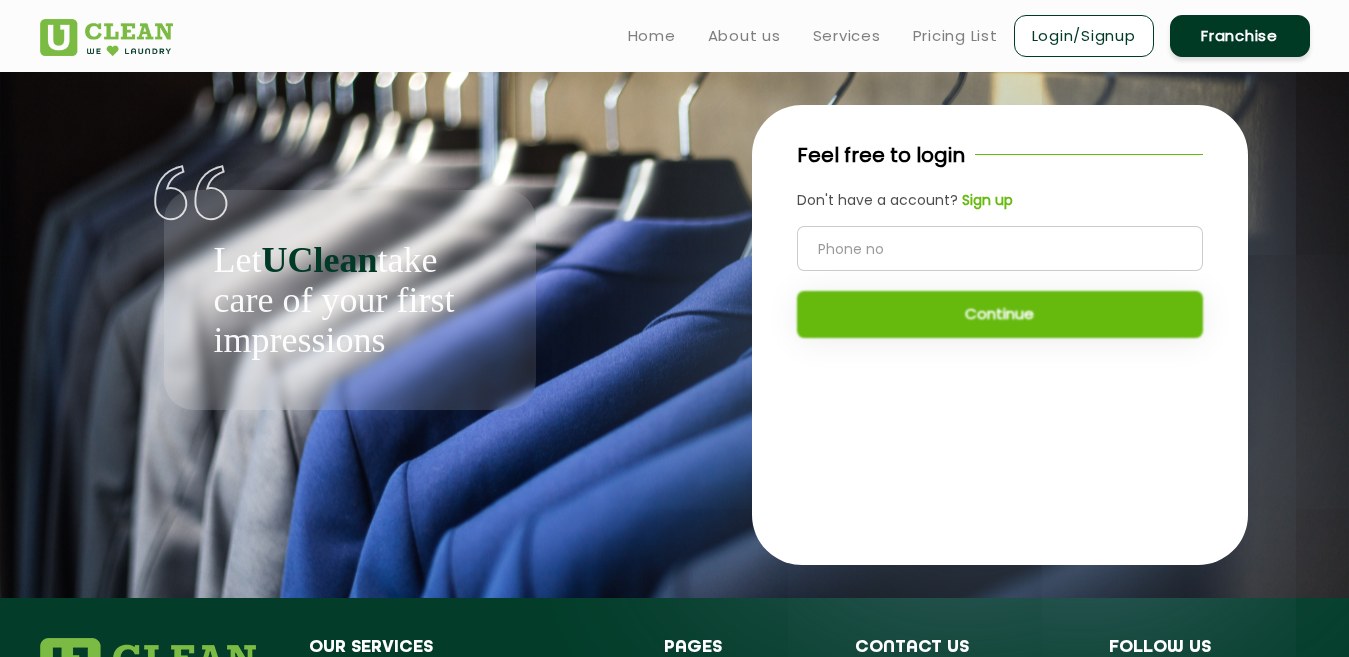 click 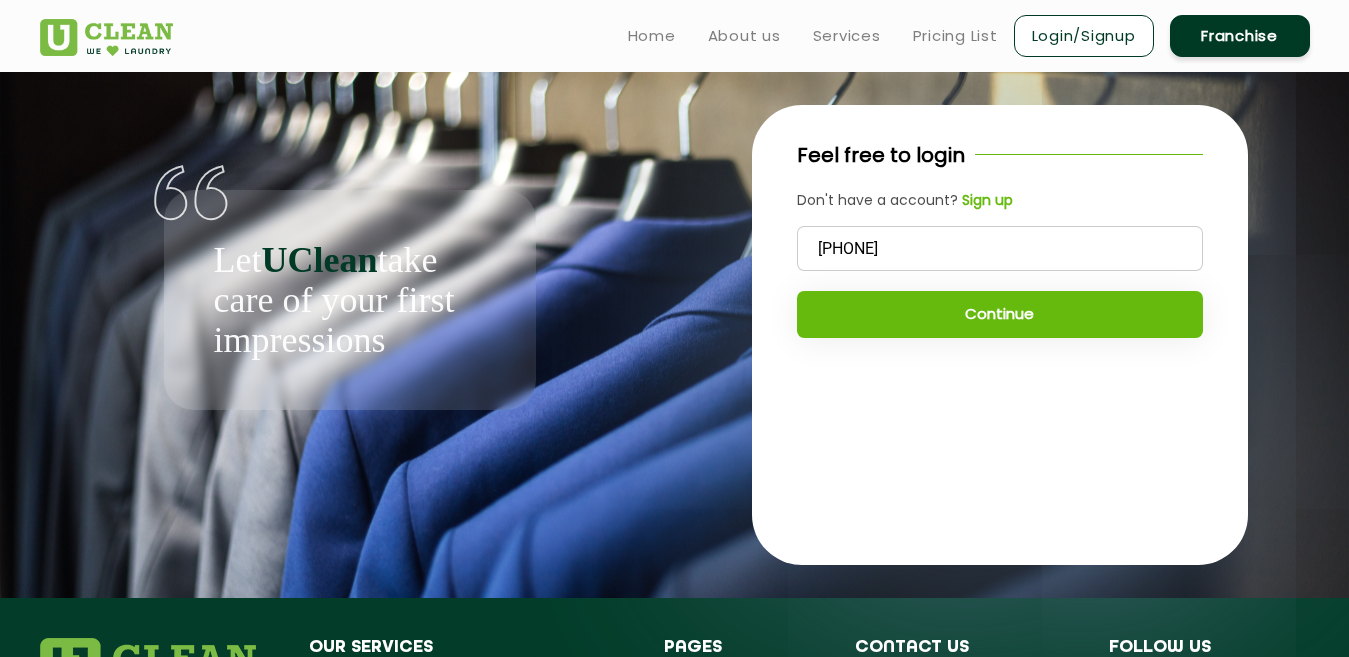 type on "8279261315" 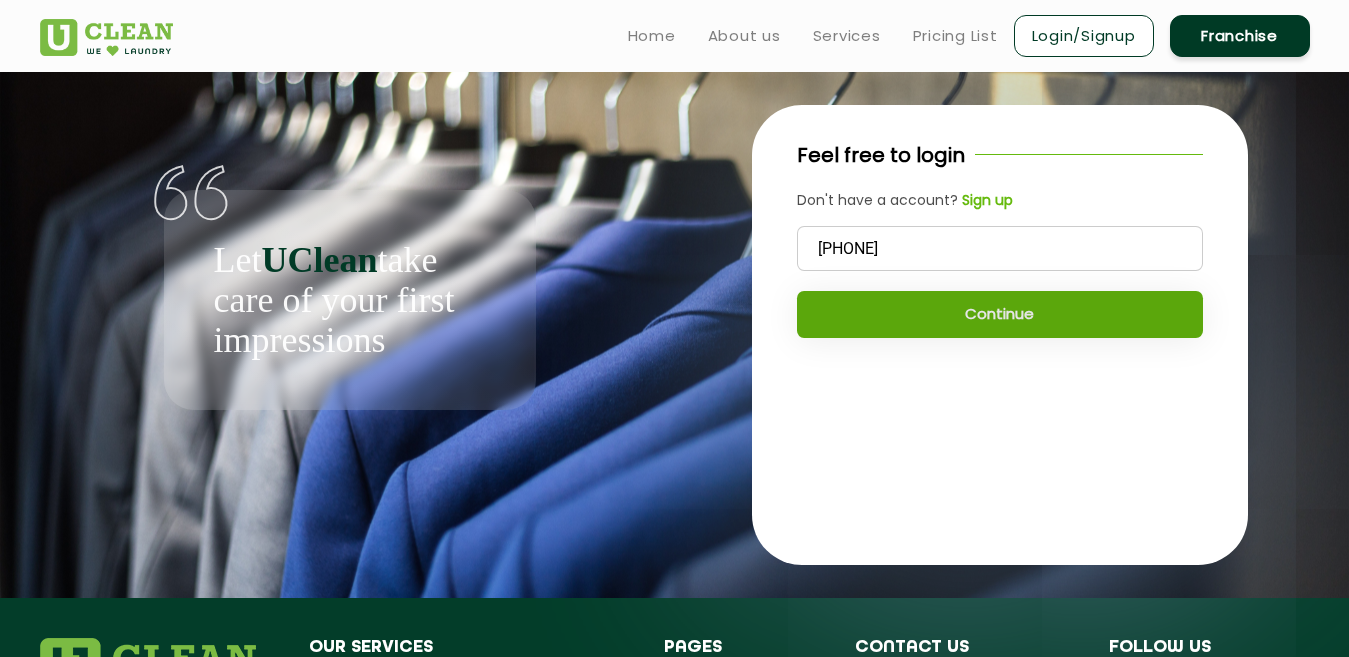 click on "Continue" 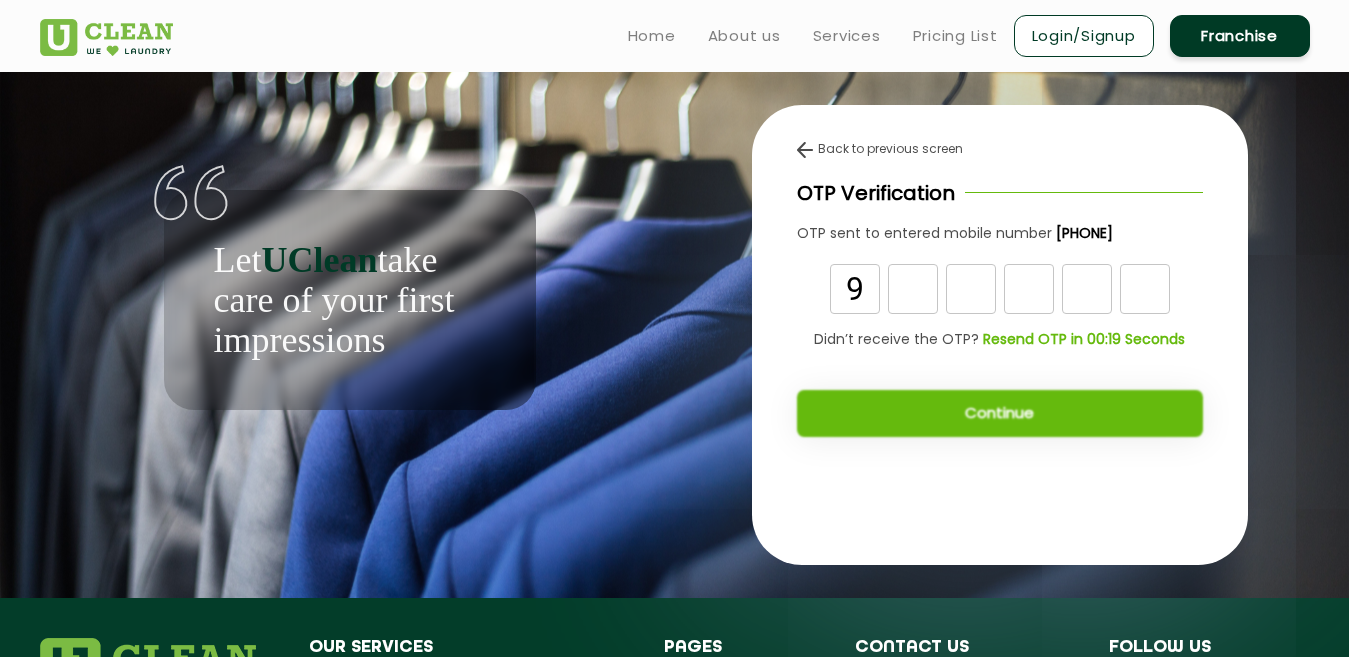 type on "9" 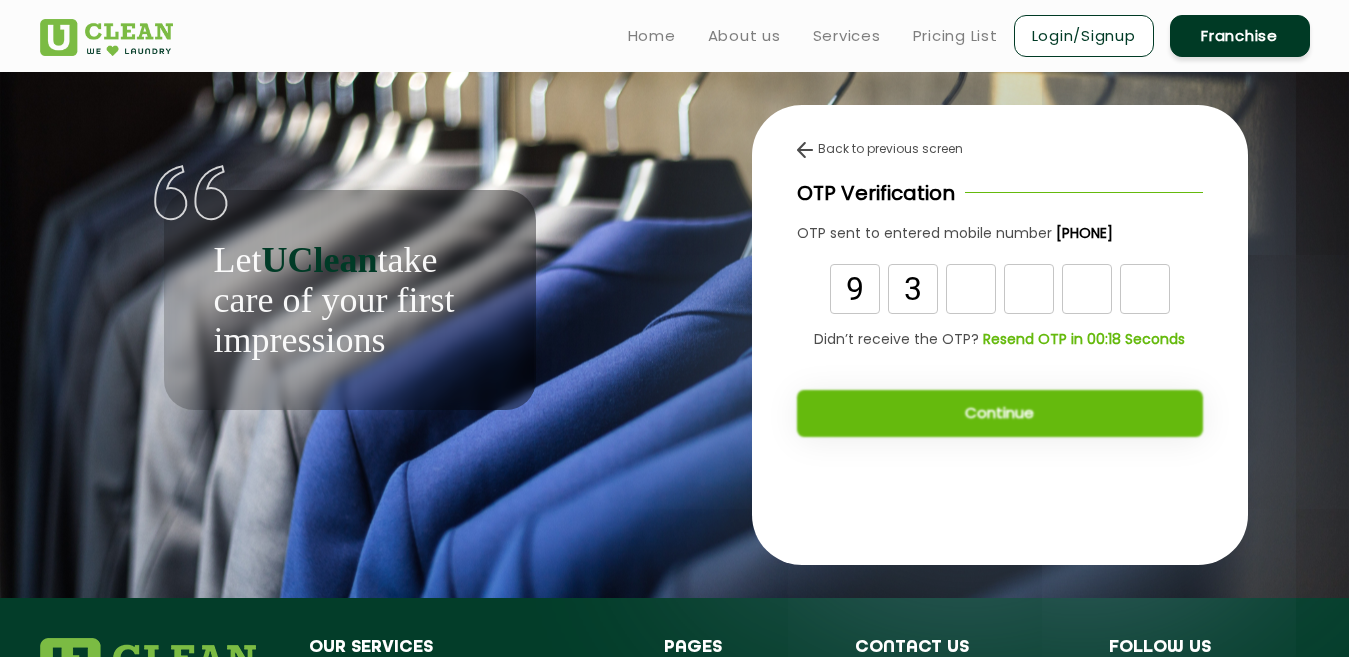 type on "3" 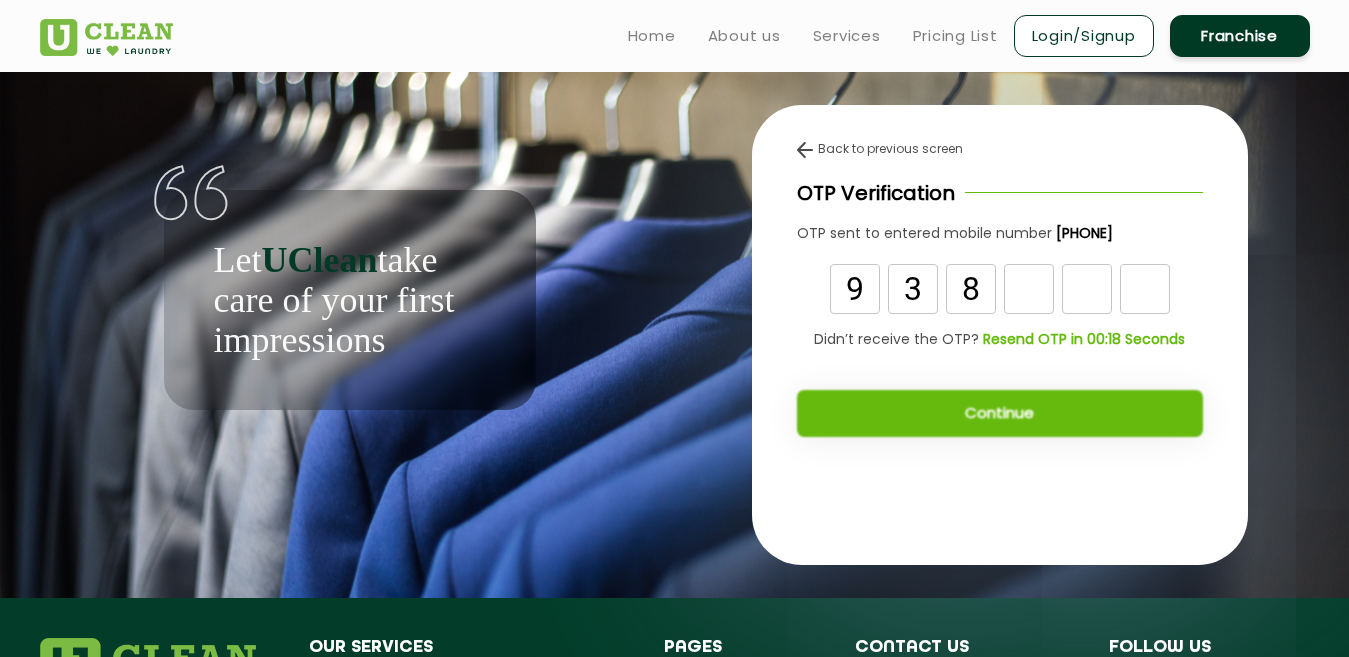 type on "8" 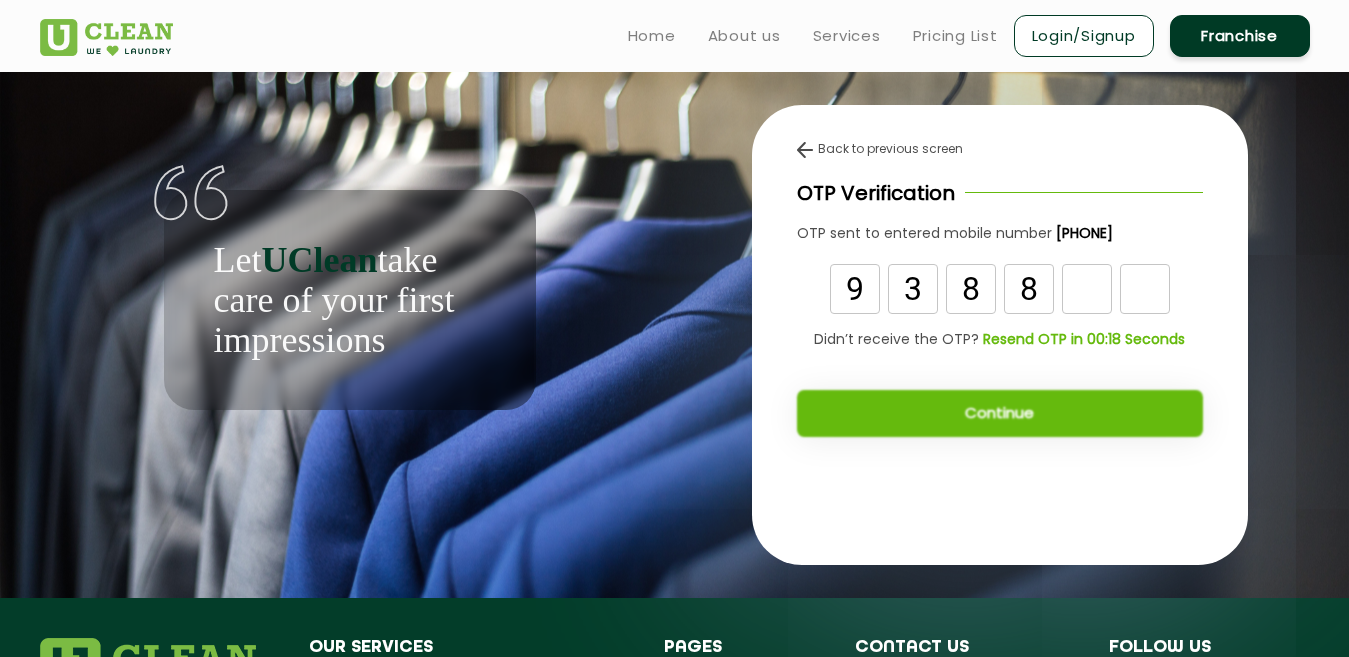 type on "8" 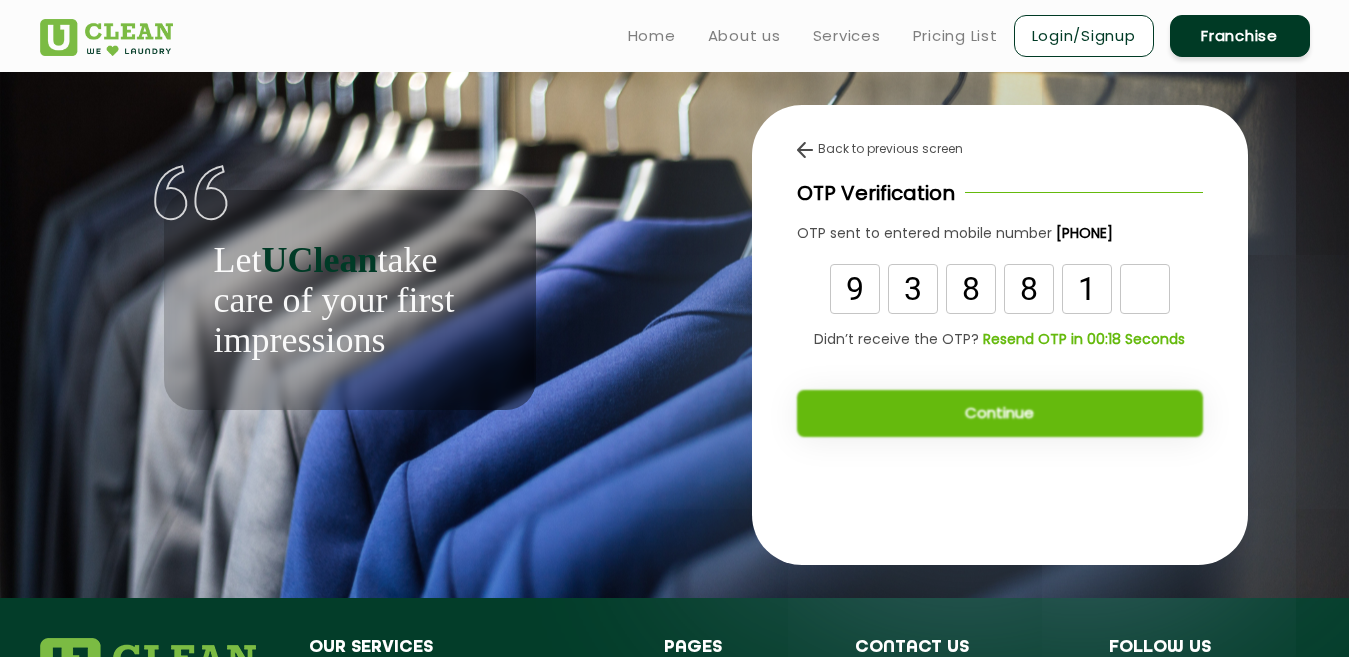 type on "1" 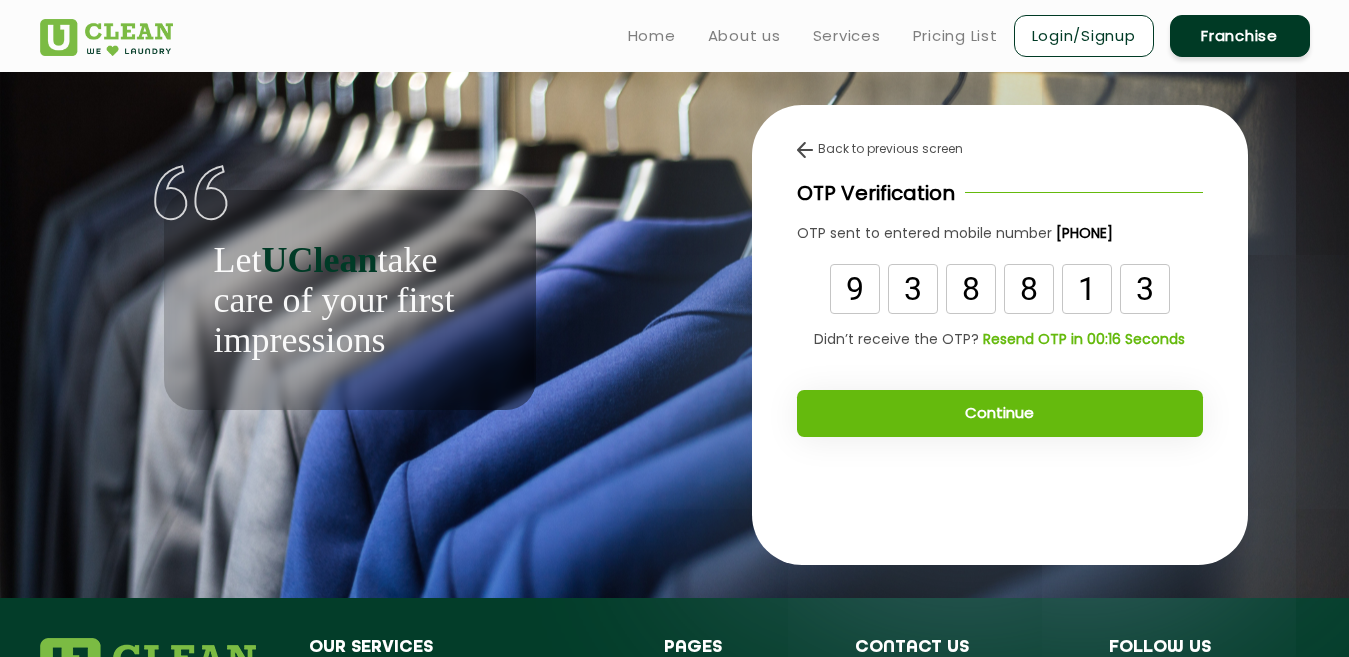 type on "3" 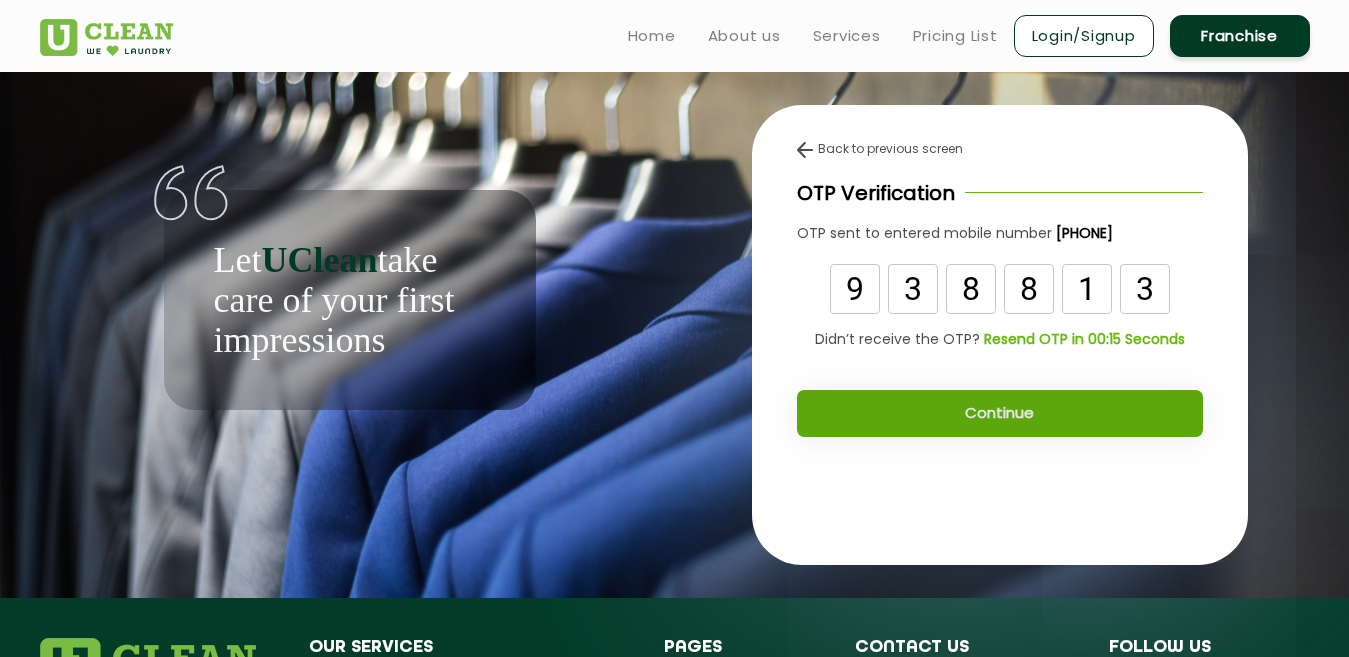 click on "Continue" 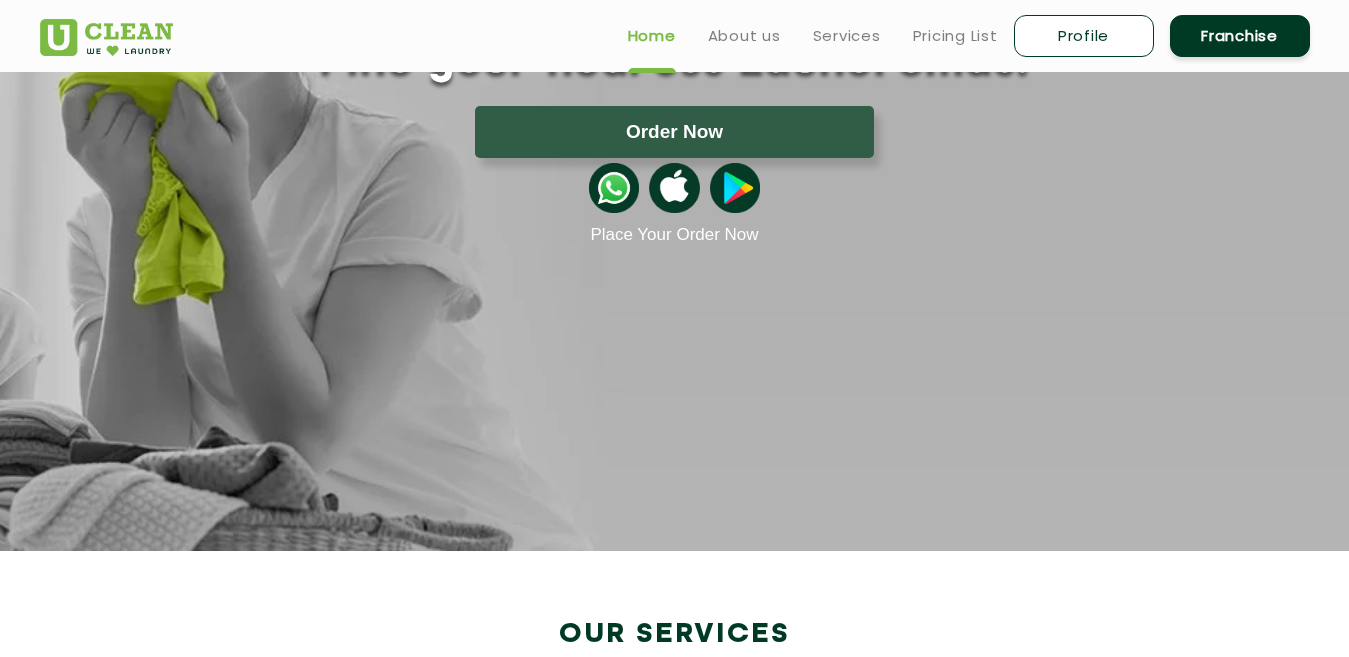 scroll, scrollTop: 0, scrollLeft: 0, axis: both 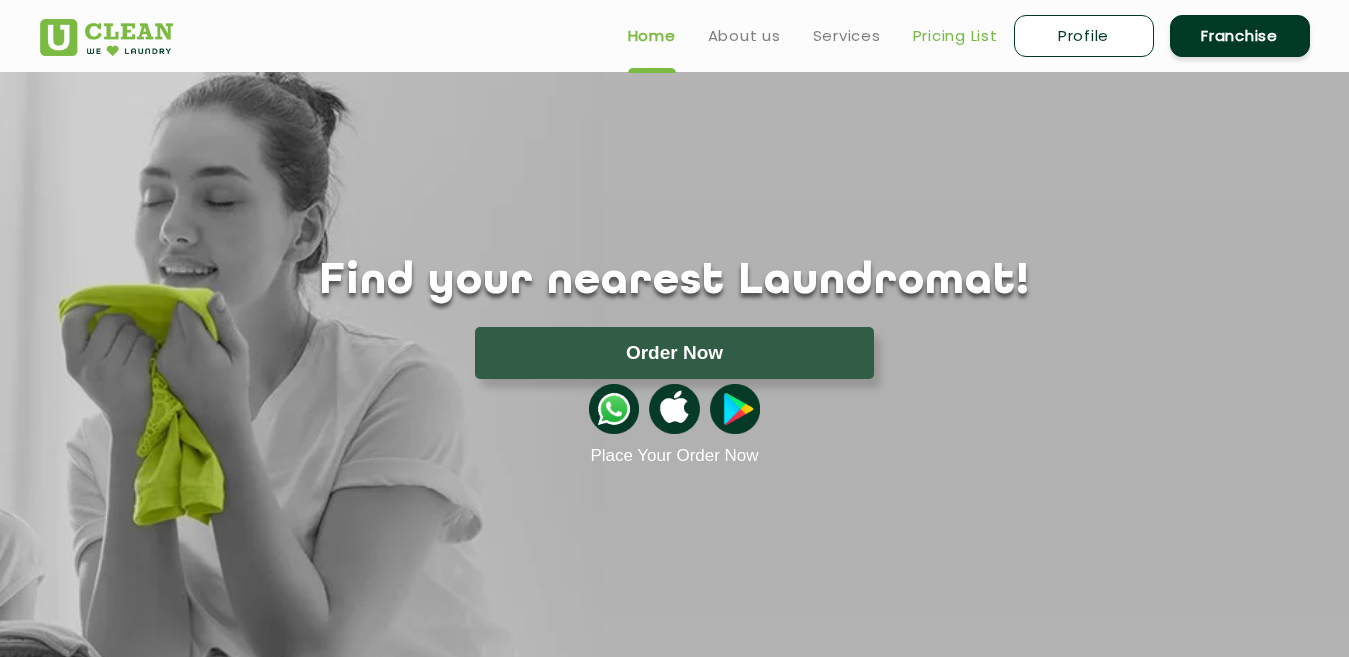 click on "Pricing List" at bounding box center (955, 36) 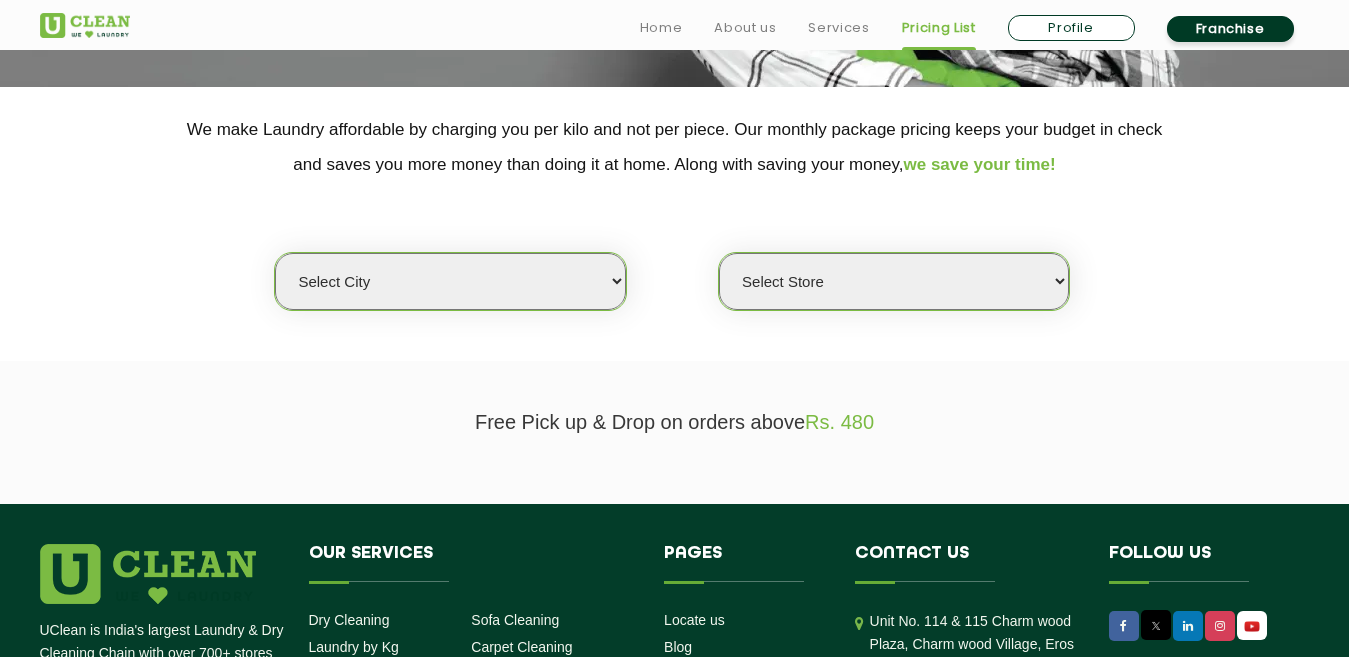 scroll, scrollTop: 400, scrollLeft: 0, axis: vertical 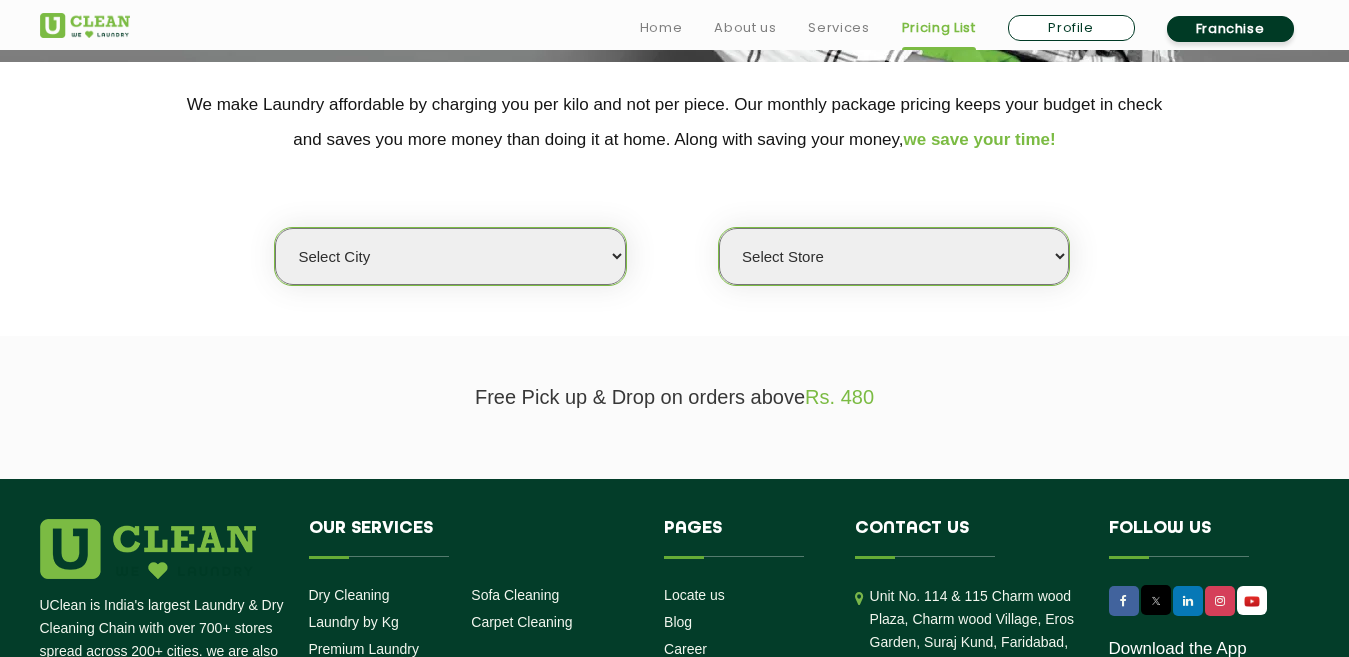 click on "Select city Aalo Agartala Agra Ahmedabad Akola Aligarh Alwar - UClean Select Amravati Aurangabad Ayodhya Bahadurgarh Bahraich Baleswar Baramulla Bareilly Barmer Barpeta Bathinda Belgaum Bengaluru Berhampur Bettiah Bhagalpur Bhilwara Bhiwadi Bhopal Bhubaneshwar Bidar Bikaner Bilaspur Bokaro Bongaigaon Chandigarh Chennai Chitrakoot Cochin Coimbatore Cooch Behar Coonoor Daman Danapur Darrang Daudnagar Dehradun Delhi Deoghar Dhanbad Dharwad Dhule Dibrugarh Digboi Dimapur Dindigul Duliajan Ellenabad Erode Faridabad Gandhidham Gandhinagar Garia Ghaziabad Goa Gohana Golaghat Gonda Gorakhpur Gurugram Guwahati Gwalior Haldwani Hamirpur Hanumangarh Haridwar Hingoli Hojai Howrah Hubli Hyderabad Imphal Indore Itanagar Jagdalpur Jagraon Jaipur Jaipur - Select Jammu Jamshedpur Jehanabad Jhansi Jodhpur Jorhat Kaithal Kakinada Kanpur Kargil Karimganj Kathmandu Kharupetia Khopoli Kochi Kohima Kokapet Kokrajhar Kolhapur Kolkata Kota - Select Kotdwar Krishnanagar Kundli Kurnool Latur Leh Longding Lower Subansiri Lucknow Madurai" at bounding box center (450, 256) 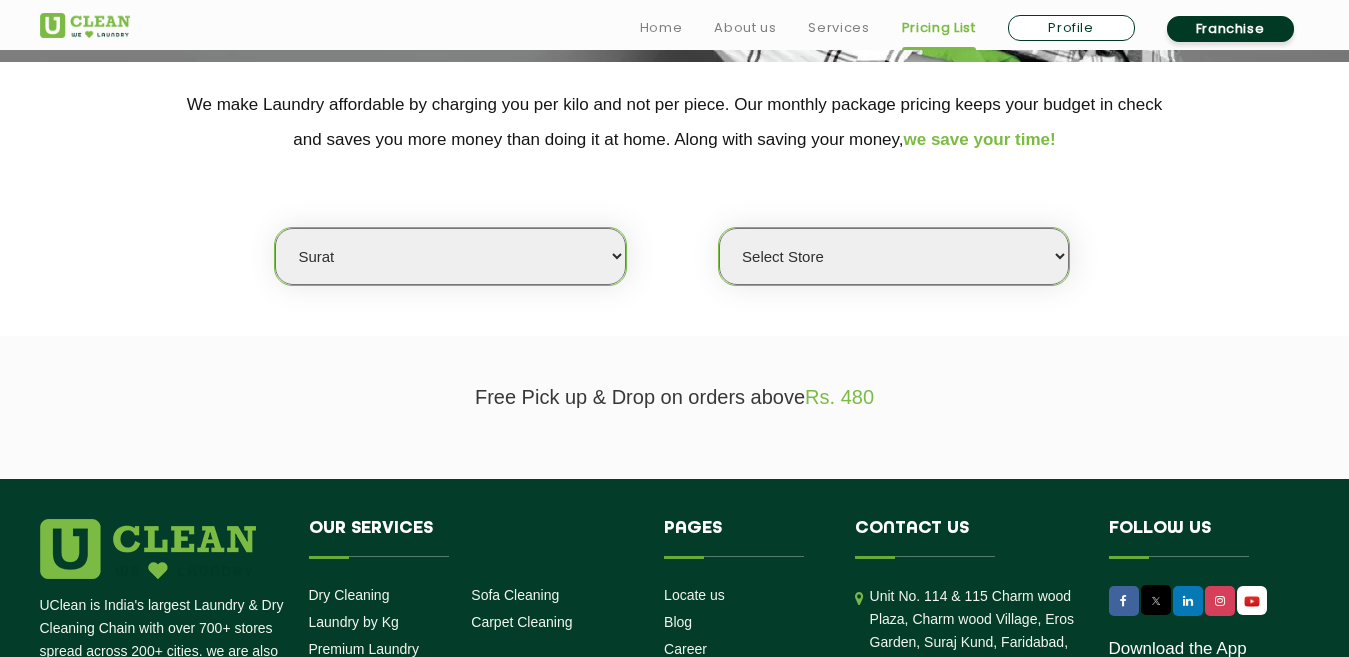 click on "Select city Aalo Agartala Agra Ahmedabad Akola Aligarh Alwar - UClean Select Amravati Aurangabad Ayodhya Bahadurgarh Bahraich Baleswar Baramulla Bareilly Barmer Barpeta Bathinda Belgaum Bengaluru Berhampur Bettiah Bhagalpur Bhilwara Bhiwadi Bhopal Bhubaneshwar Bidar Bikaner Bilaspur Bokaro Bongaigaon Chandigarh Chennai Chitrakoot Cochin Coimbatore Cooch Behar Coonoor Daman Danapur Darrang Daudnagar Dehradun Delhi Deoghar Dhanbad Dharwad Dhule Dibrugarh Digboi Dimapur Dindigul Duliajan Ellenabad Erode Faridabad Gandhidham Gandhinagar Garia Ghaziabad Goa Gohana Golaghat Gonda Gorakhpur Gurugram Guwahati Gwalior Haldwani Hamirpur Hanumangarh Haridwar Hingoli Hojai Howrah Hubli Hyderabad Imphal Indore Itanagar Jagdalpur Jagraon Jaipur Jaipur - Select Jammu Jamshedpur Jehanabad Jhansi Jodhpur Jorhat Kaithal Kakinada Kanpur Kargil Karimganj Kathmandu Kharupetia Khopoli Kochi Kohima Kokapet Kokrajhar Kolhapur Kolkata Kota - Select Kotdwar Krishnanagar Kundli Kurnool Latur Leh Longding Lower Subansiri Lucknow Madurai" at bounding box center (450, 256) 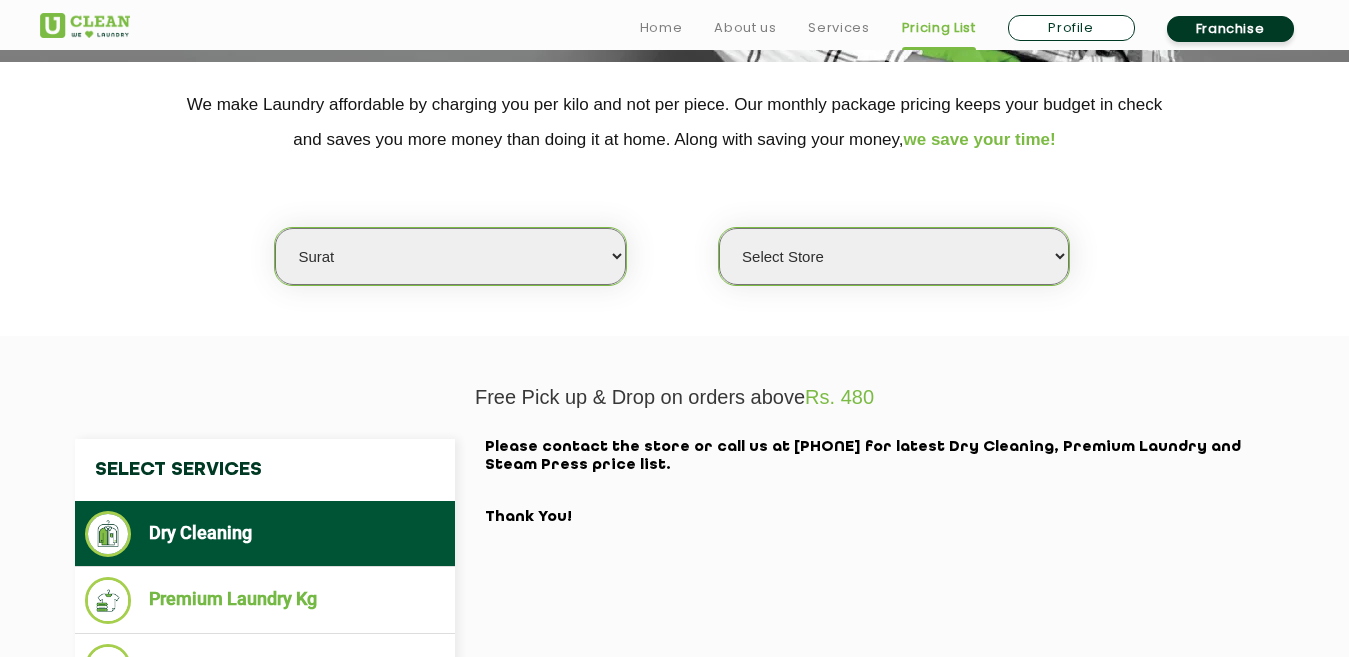 click on "Select Store" at bounding box center [894, 256] 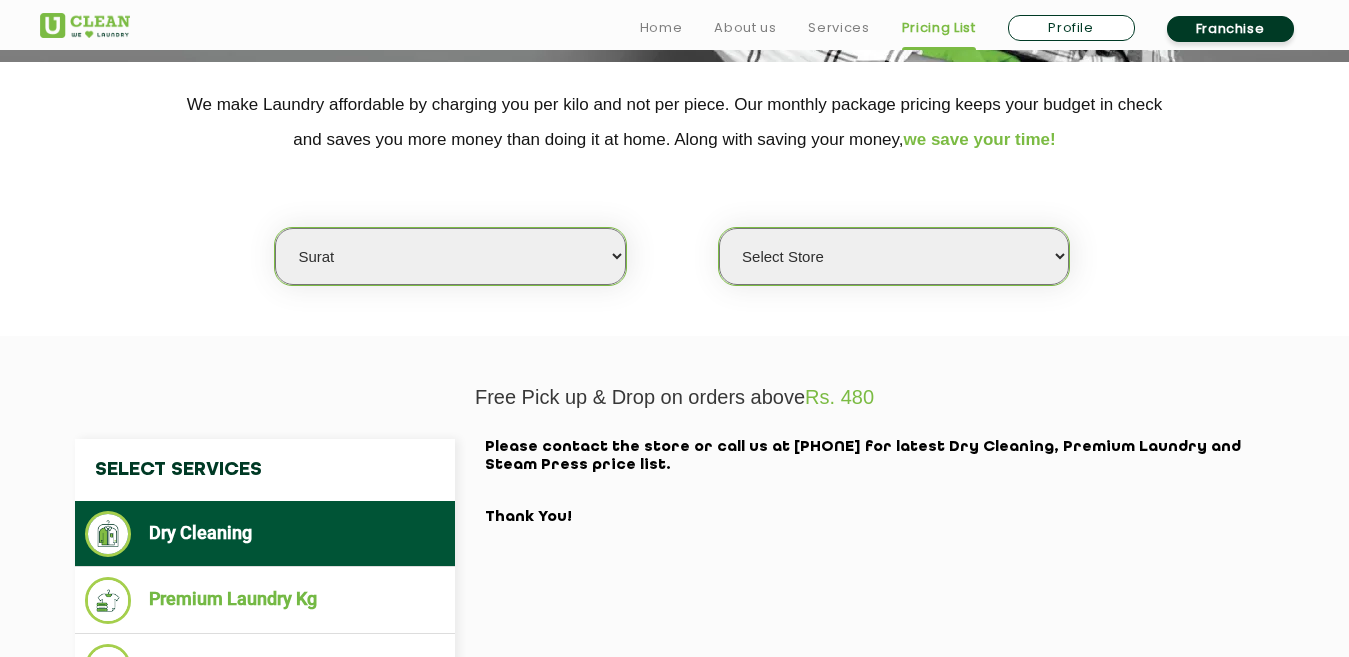 click on "Select Store" at bounding box center [894, 256] 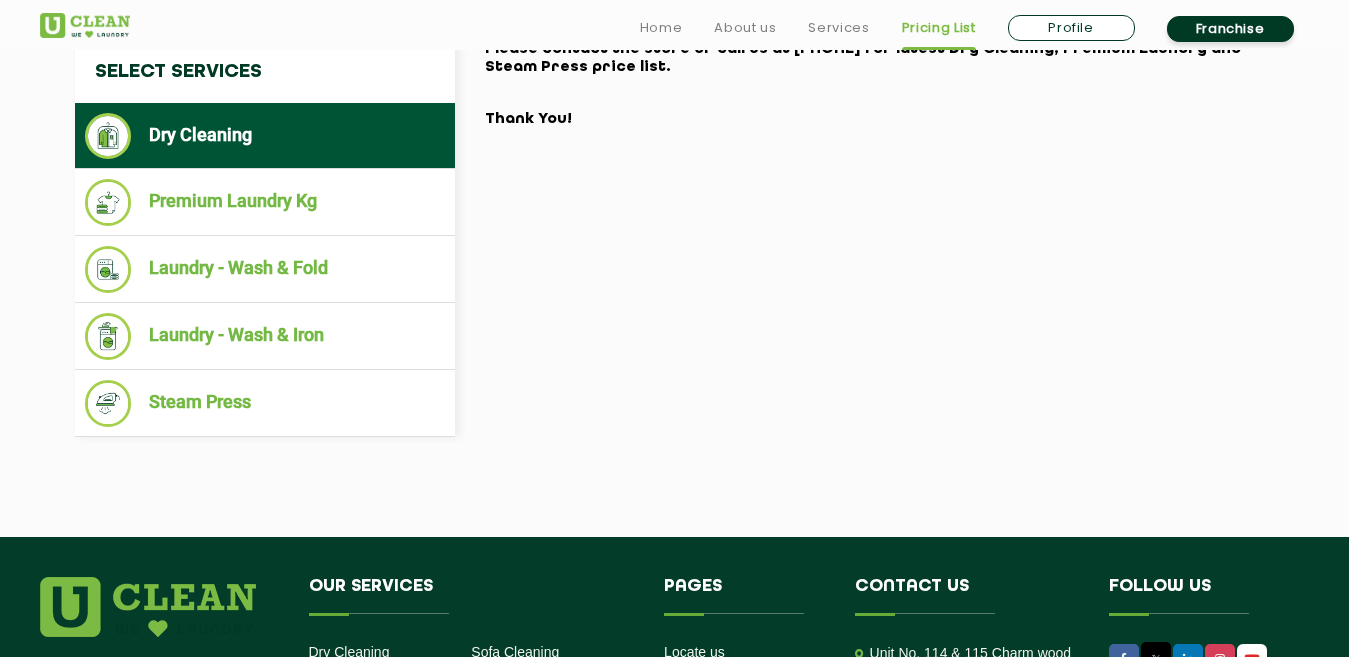 scroll, scrollTop: 800, scrollLeft: 0, axis: vertical 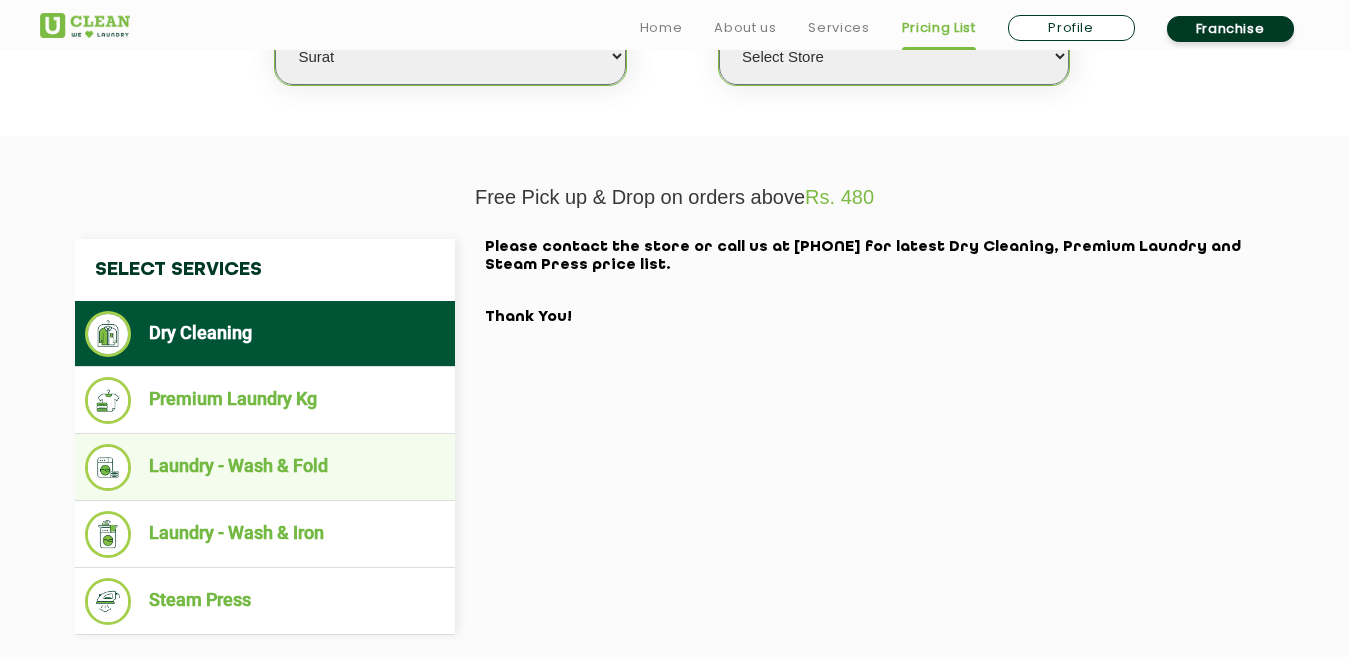 click on "Laundry - Wash & Fold" at bounding box center [265, 467] 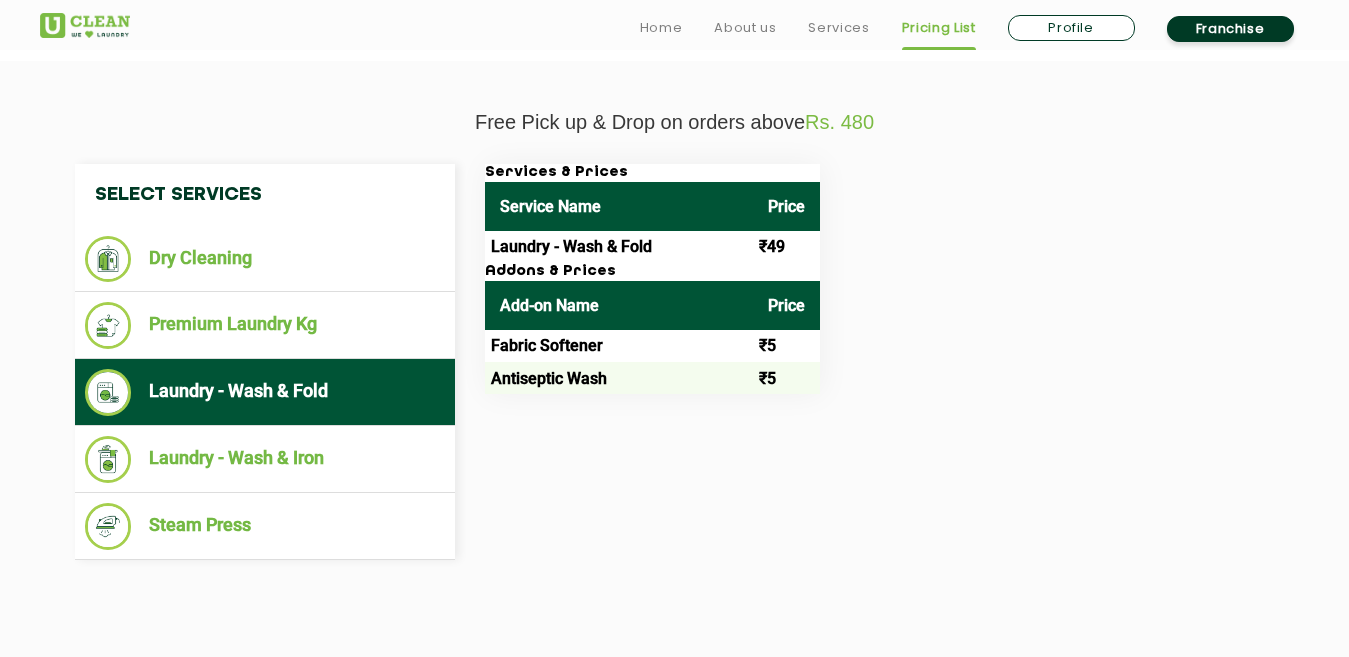scroll, scrollTop: 700, scrollLeft: 0, axis: vertical 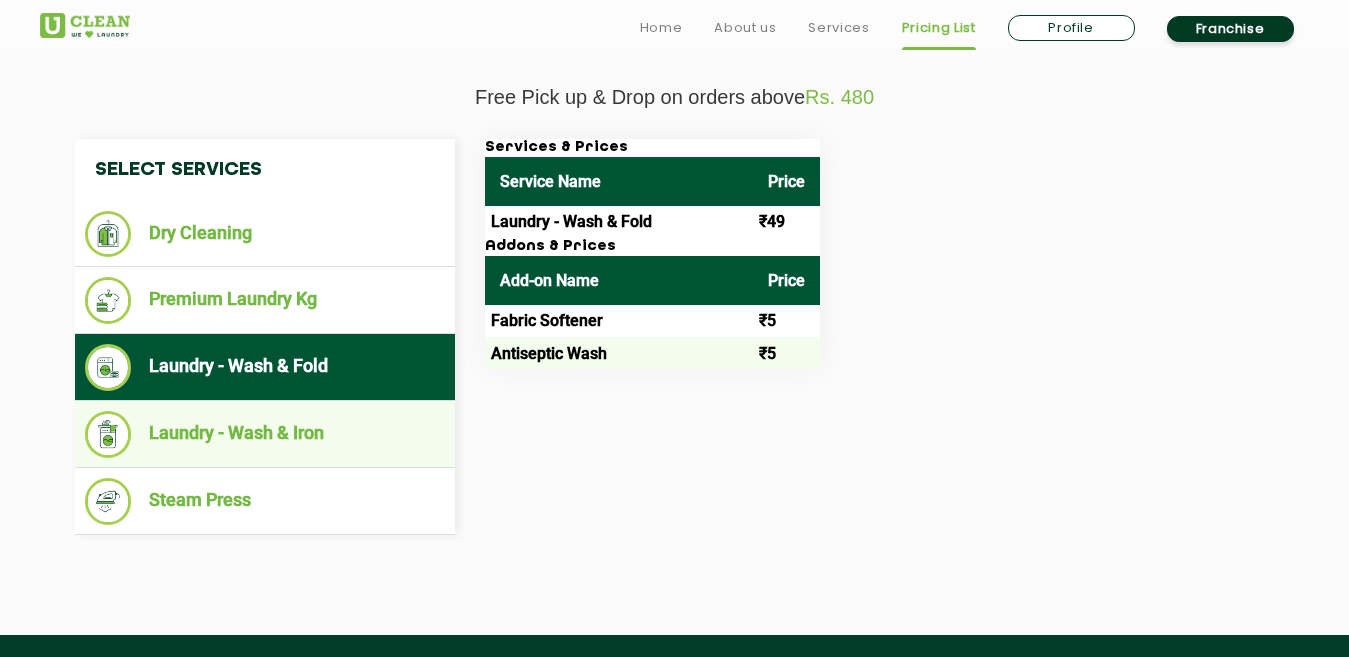 click on "Laundry - Wash & Iron" at bounding box center (265, 434) 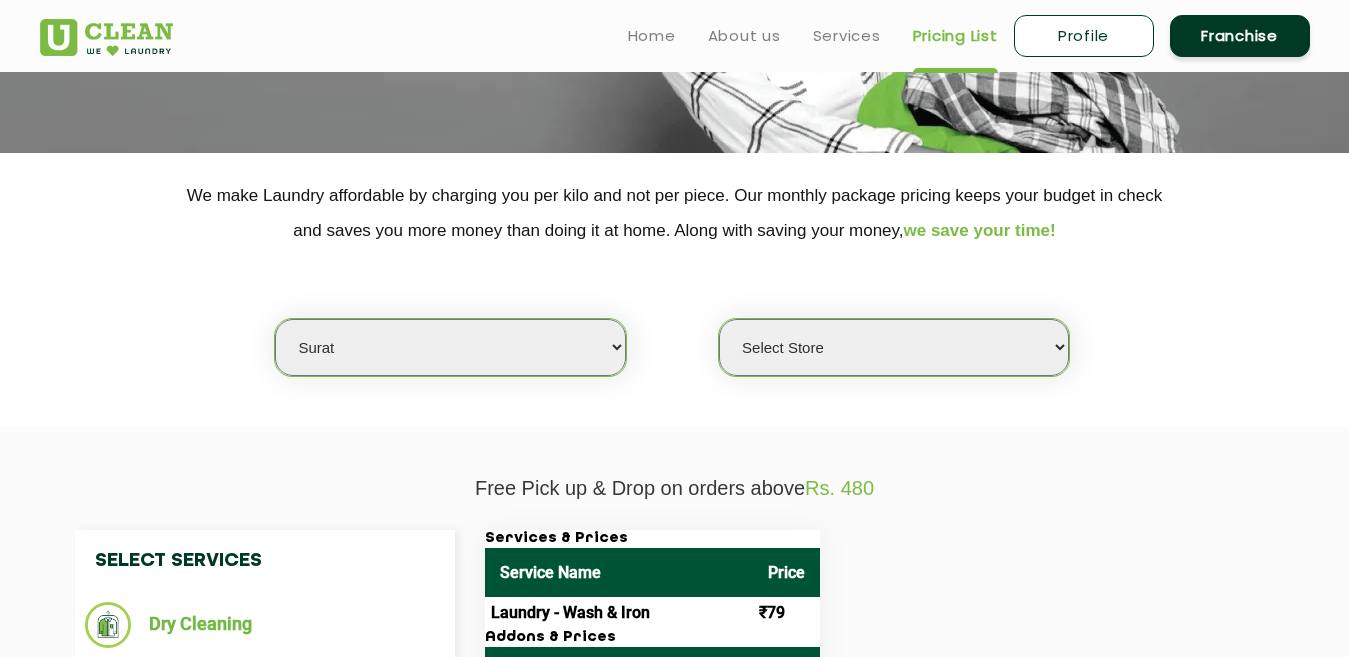 scroll, scrollTop: 300, scrollLeft: 0, axis: vertical 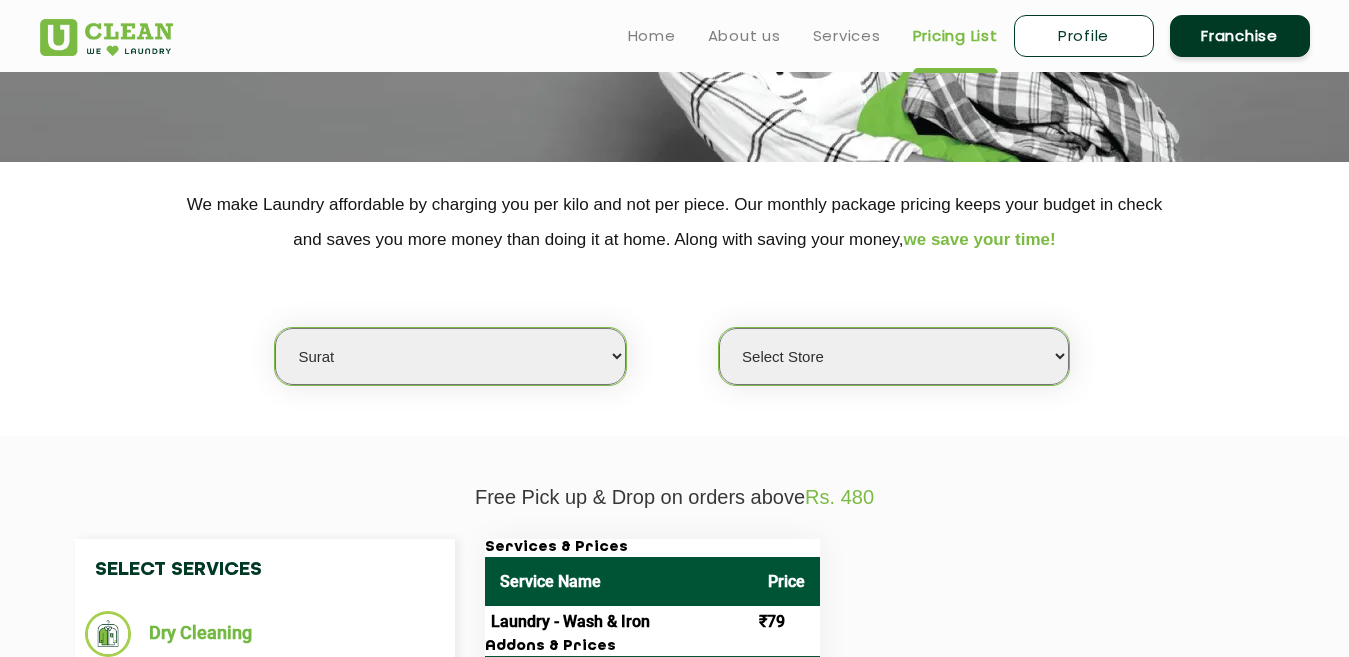 click on "Select Store" at bounding box center (894, 356) 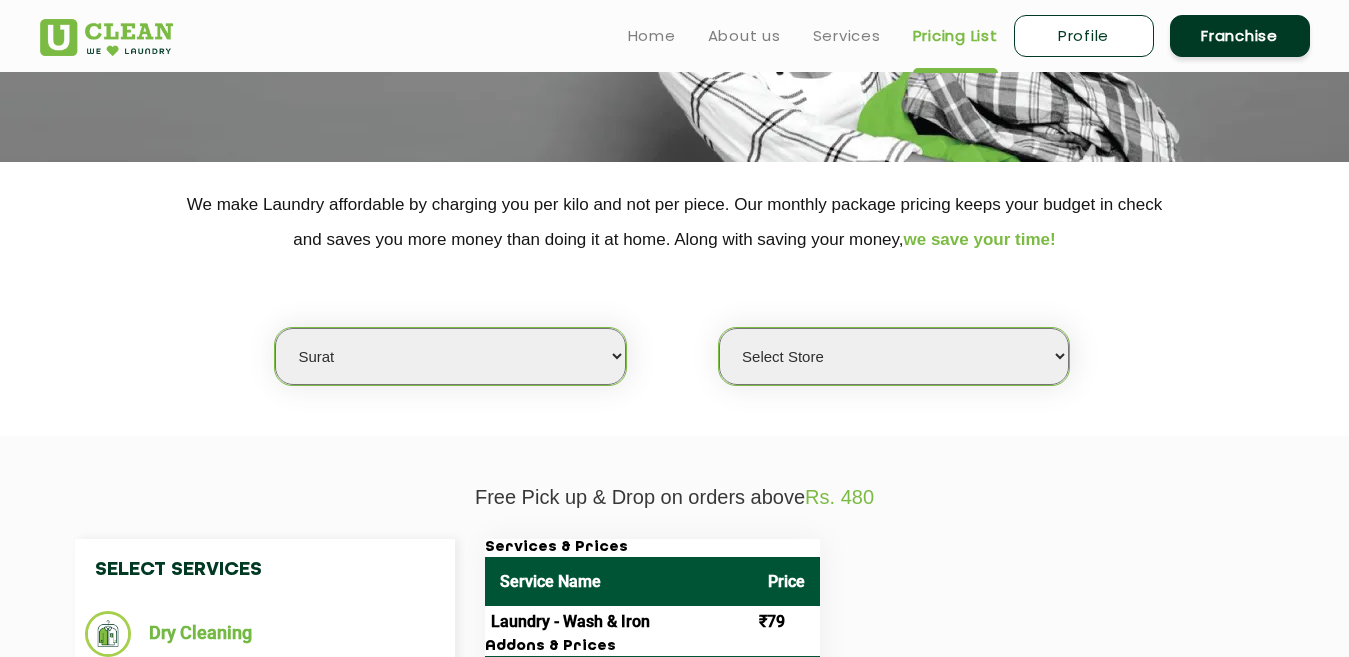 click on "Select city Aalo Agartala Agra Ahmedabad Akola Aligarh Alwar - UClean Select Amravati Aurangabad Ayodhya Bahadurgarh Bahraich Baleswar Baramulla Bareilly Barmer Barpeta Bathinda Belgaum Bengaluru Berhampur Bettiah Bhagalpur Bhilwara Bhiwadi Bhopal Bhubaneshwar Bidar Bikaner Bilaspur Bokaro Bongaigaon Chandigarh Chennai Chitrakoot Cochin Coimbatore Cooch Behar Coonoor Daman Danapur Darrang Daudnagar Dehradun Delhi Deoghar Dhanbad Dharwad Dhule Dibrugarh Digboi Dimapur Dindigul Duliajan Ellenabad Erode Faridabad Gandhidham Gandhinagar Garia Ghaziabad Goa Gohana Golaghat Gonda Gorakhpur Gurugram Guwahati Gwalior Haldwani Hamirpur Hanumangarh Haridwar Hingoli Hojai Howrah Hubli Hyderabad Imphal Indore Itanagar Jagdalpur Jagraon Jaipur Jaipur - Select Jammu Jamshedpur Jehanabad Jhansi Jodhpur Jorhat Kaithal Kakinada Kanpur Kargil Karimganj Kathmandu Kharupetia Khopoli Kochi Kohima Kokapet Kokrajhar Kolhapur Kolkata Kota - Select Kotdwar Krishnanagar Kundli Kurnool Latur Leh Longding Lower Subansiri Lucknow Madurai" at bounding box center [450, 356] 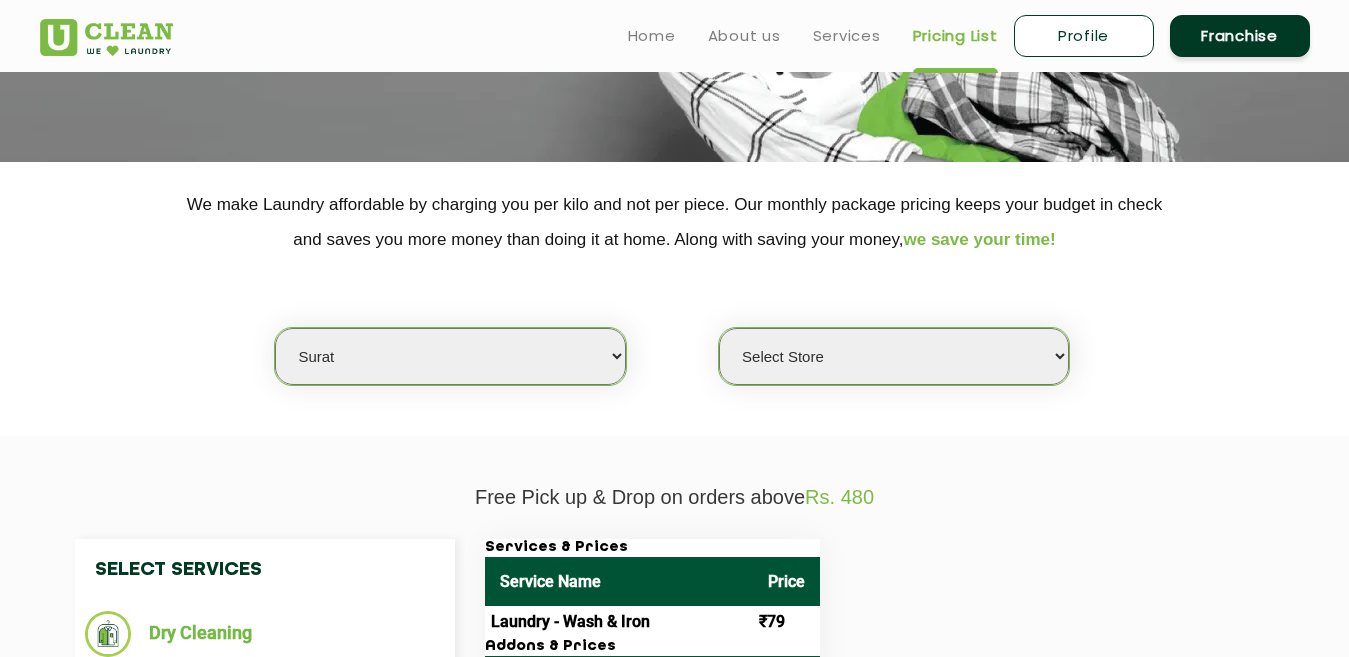 select on "16" 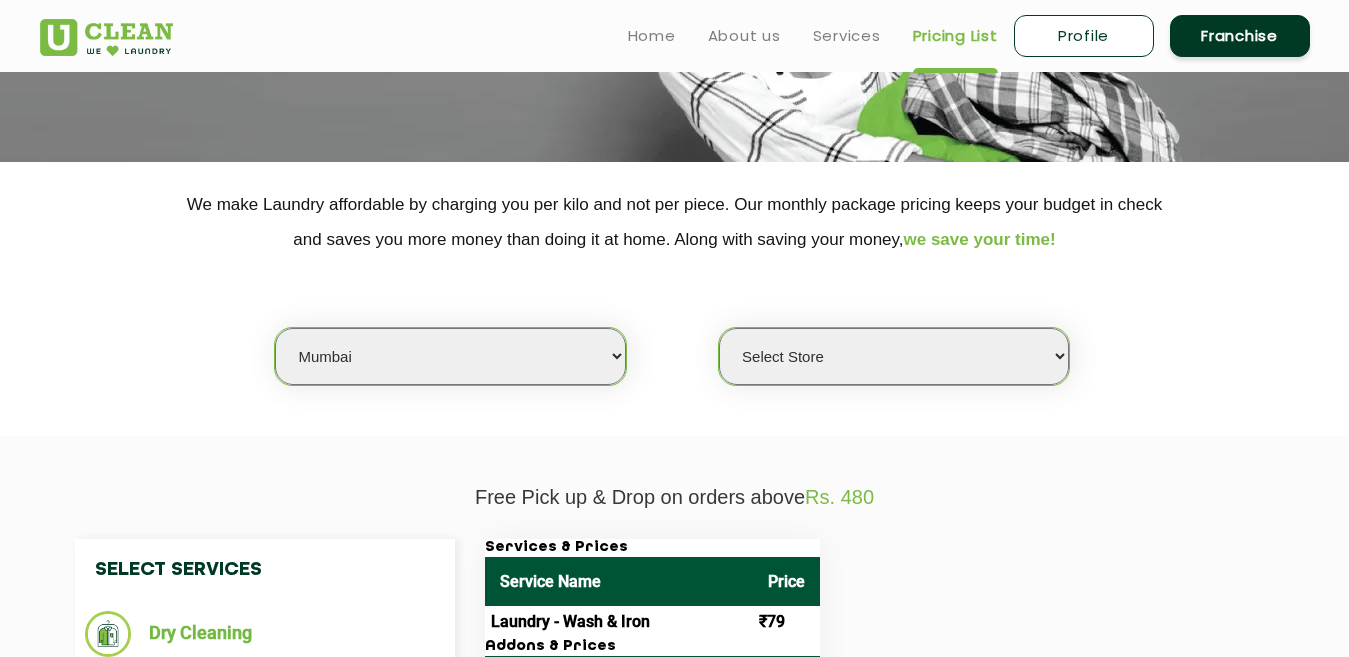 click on "Select city Aalo Agartala Agra Ahmedabad Akola Aligarh Alwar - UClean Select Amravati Aurangabad Ayodhya Bahadurgarh Bahraich Baleswar Baramulla Bareilly Barmer Barpeta Bathinda Belgaum Bengaluru Berhampur Bettiah Bhagalpur Bhilwara Bhiwadi Bhopal Bhubaneshwar Bidar Bikaner Bilaspur Bokaro Bongaigaon Chandigarh Chennai Chitrakoot Cochin Coimbatore Cooch Behar Coonoor Daman Danapur Darrang Daudnagar Dehradun Delhi Deoghar Dhanbad Dharwad Dhule Dibrugarh Digboi Dimapur Dindigul Duliajan Ellenabad Erode Faridabad Gandhidham Gandhinagar Garia Ghaziabad Goa Gohana Golaghat Gonda Gorakhpur Gurugram Guwahati Gwalior Haldwani Hamirpur Hanumangarh Haridwar Hingoli Hojai Howrah Hubli Hyderabad Imphal Indore Itanagar Jagdalpur Jagraon Jaipur Jaipur - Select Jammu Jamshedpur Jehanabad Jhansi Jodhpur Jorhat Kaithal Kakinada Kanpur Kargil Karimganj Kathmandu Kharupetia Khopoli Kochi Kohima Kokapet Kokrajhar Kolhapur Kolkata Kota - Select Kotdwar Krishnanagar Kundli Kurnool Latur Leh Longding Lower Subansiri Lucknow Madurai" at bounding box center [450, 356] 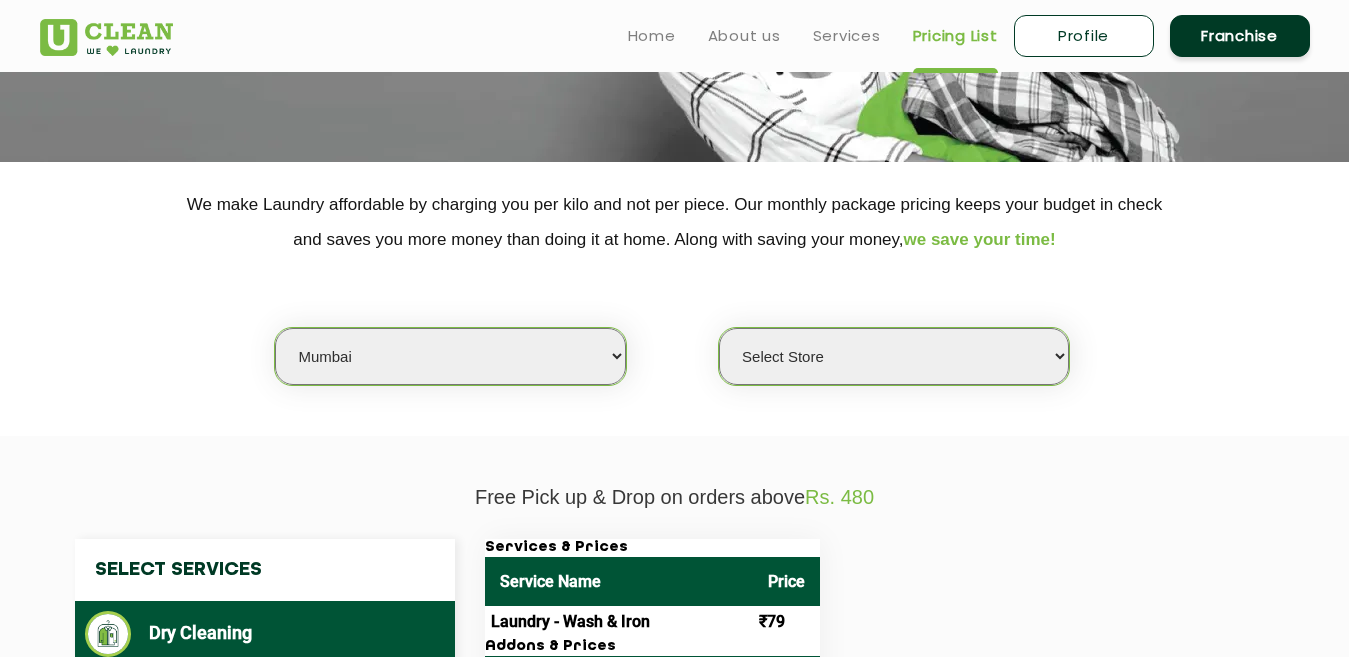 select on "0" 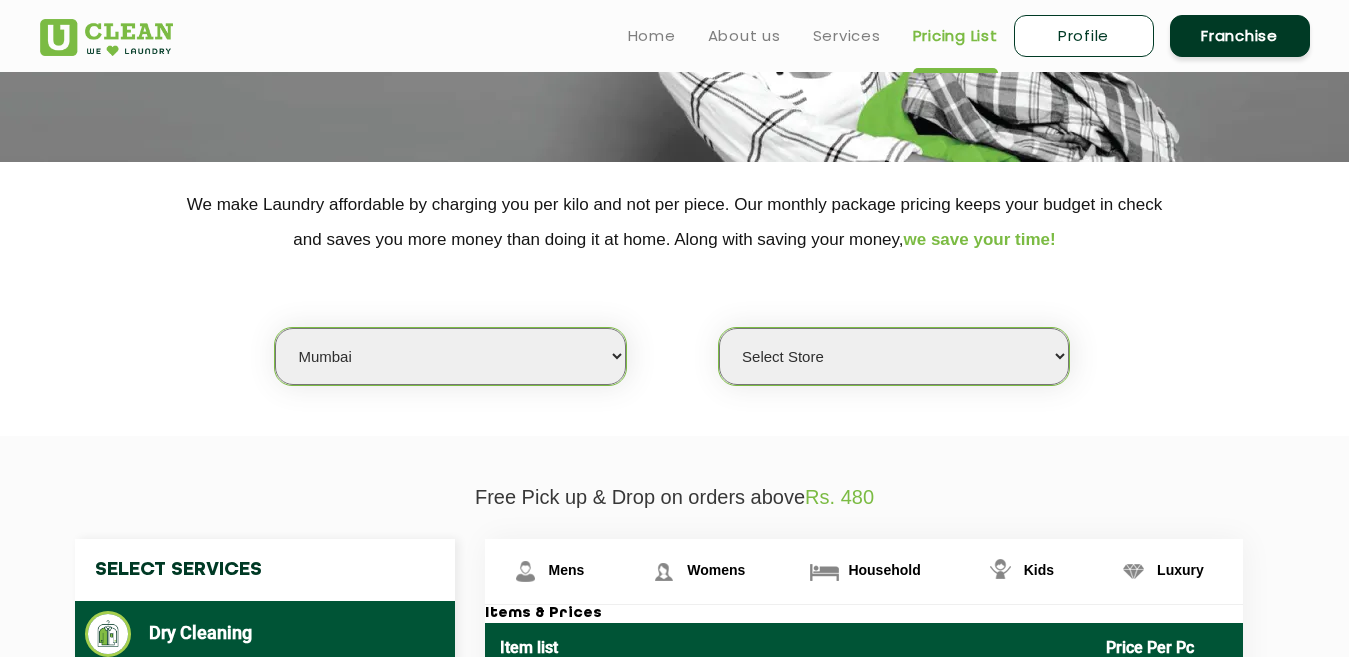 click on "Select Store UClean Powai UClean Deonar UClean LBS Marg UClean Chembur UClean Worli UClean Kandivali East UClean Mira Road UClean Vile Parle & Juhu UClean Andheri West UClean Thane West UClean Mulund West" at bounding box center [894, 356] 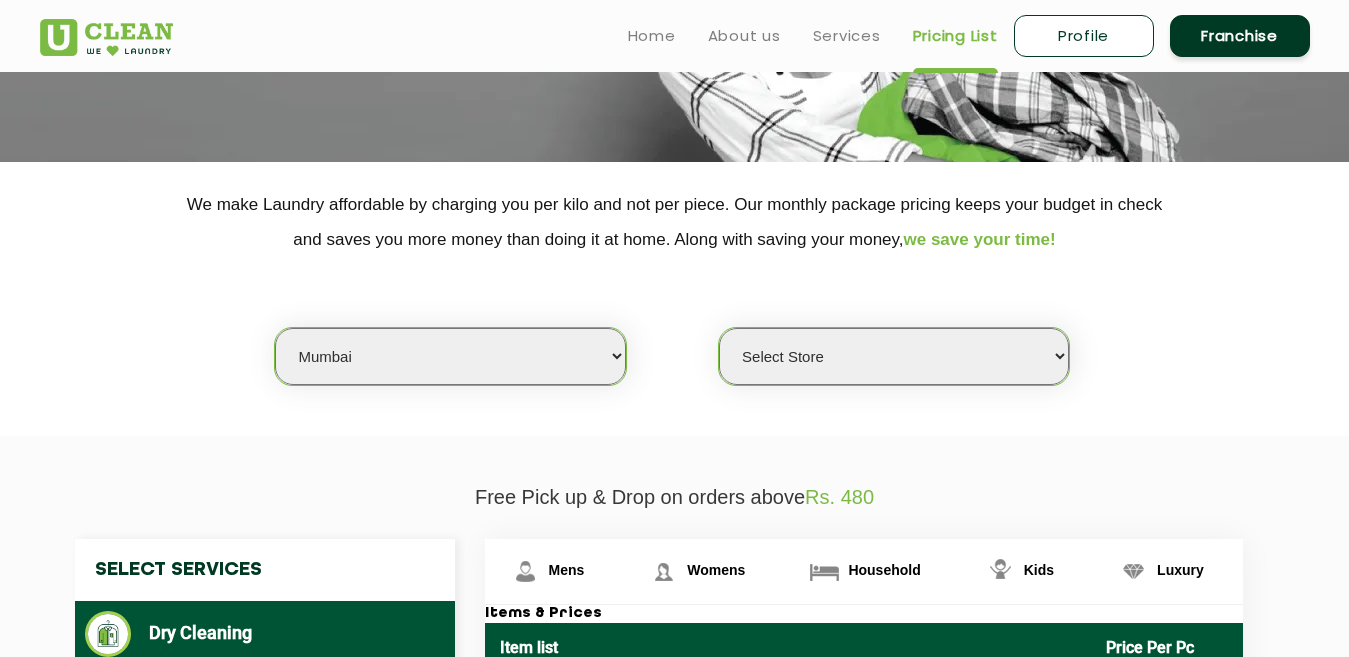 click on "Select city Aalo Agartala Agra Ahmedabad Akola Aligarh Alwar - UClean Select Amravati Aurangabad Ayodhya Bahadurgarh Bahraich Baleswar Baramulla Bareilly Barmer Barpeta Bathinda Belgaum Bengaluru Berhampur Bettiah Bhagalpur Bhilwara Bhiwadi Bhopal Bhubaneshwar Bidar Bikaner Bilaspur Bokaro Bongaigaon Chandigarh Chennai Chitrakoot Cochin Coimbatore Cooch Behar Coonoor Daman Danapur Darrang Daudnagar Dehradun Delhi Deoghar Dhanbad Dharwad Dhule Dibrugarh Digboi Dimapur Dindigul Duliajan Ellenabad Erode Faridabad Gandhidham Gandhinagar Garia Ghaziabad Goa Gohana Golaghat Gonda Gorakhpur Gurugram Guwahati Gwalior Haldwani Hamirpur Hanumangarh Haridwar Hingoli Hojai Howrah Hubli Hyderabad Imphal Indore Itanagar Jagdalpur Jagraon Jaipur Jaipur - Select Jammu Jamshedpur Jehanabad Jhansi Jodhpur Jorhat Kaithal Kakinada Kanpur Kargil Karimganj Kathmandu Kharupetia Khopoli Kochi Kohima Kokapet Kokrajhar Kolhapur Kolkata Kota - Select Kotdwar Krishnanagar Kundli Kurnool Latur Leh Longding Lower Subansiri Lucknow Madurai" at bounding box center [450, 356] 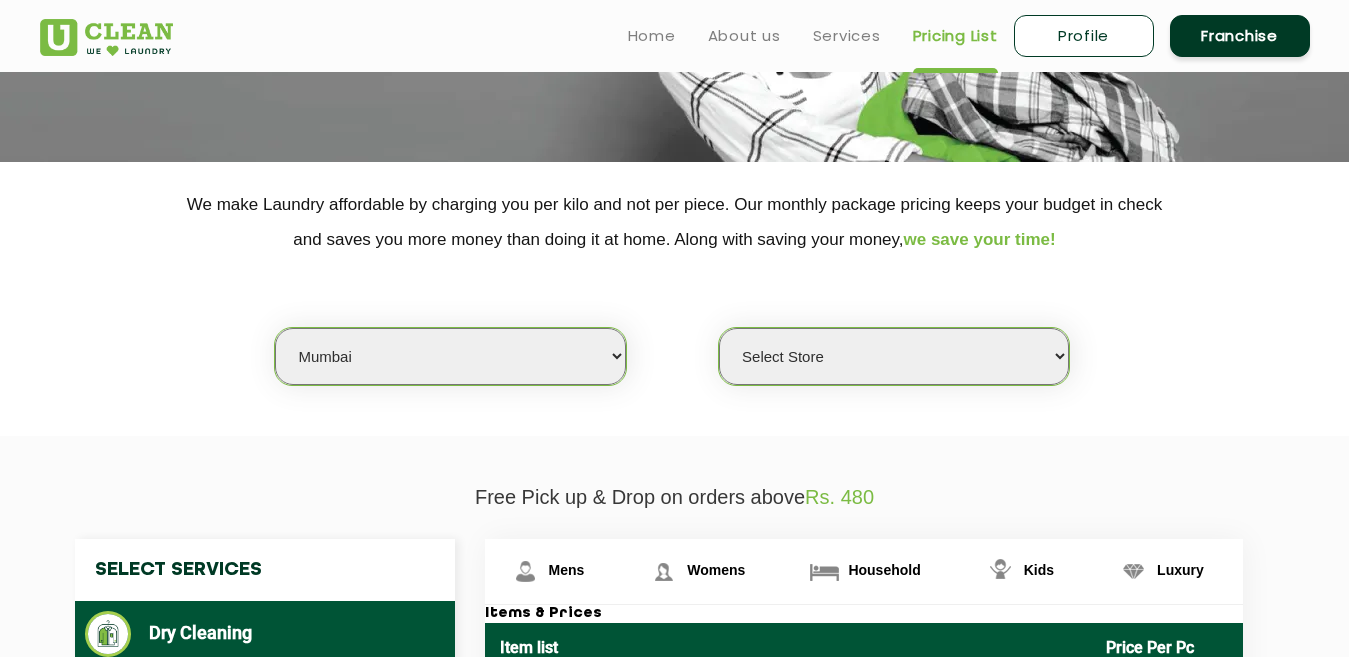 select on "51" 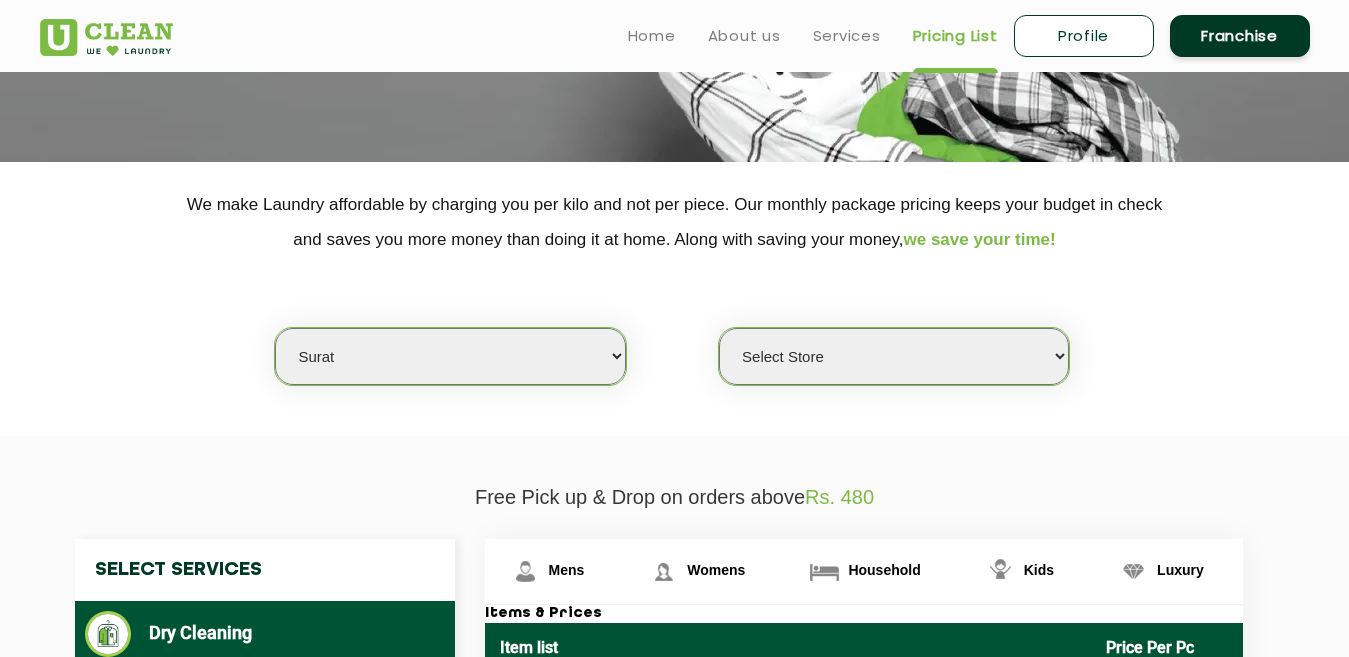 click on "Select city Aalo Agartala Agra Ahmedabad Akola Aligarh Alwar - UClean Select Amravati Aurangabad Ayodhya Bahadurgarh Bahraich Baleswar Baramulla Bareilly Barmer Barpeta Bathinda Belgaum Bengaluru Berhampur Bettiah Bhagalpur Bhilwara Bhiwadi Bhopal Bhubaneshwar Bidar Bikaner Bilaspur Bokaro Bongaigaon Chandigarh Chennai Chitrakoot Cochin Coimbatore Cooch Behar Coonoor Daman Danapur Darrang Daudnagar Dehradun Delhi Deoghar Dhanbad Dharwad Dhule Dibrugarh Digboi Dimapur Dindigul Duliajan Ellenabad Erode Faridabad Gandhidham Gandhinagar Garia Ghaziabad Goa Gohana Golaghat Gonda Gorakhpur Gurugram Guwahati Gwalior Haldwani Hamirpur Hanumangarh Haridwar Hingoli Hojai Howrah Hubli Hyderabad Imphal Indore Itanagar Jagdalpur Jagraon Jaipur Jaipur - Select Jammu Jamshedpur Jehanabad Jhansi Jodhpur Jorhat Kaithal Kakinada Kanpur Kargil Karimganj Kathmandu Kharupetia Khopoli Kochi Kohima Kokapet Kokrajhar Kolhapur Kolkata Kota - Select Kotdwar Krishnanagar Kundli Kurnool Latur Leh Longding Lower Subansiri Lucknow Madurai" at bounding box center [450, 356] 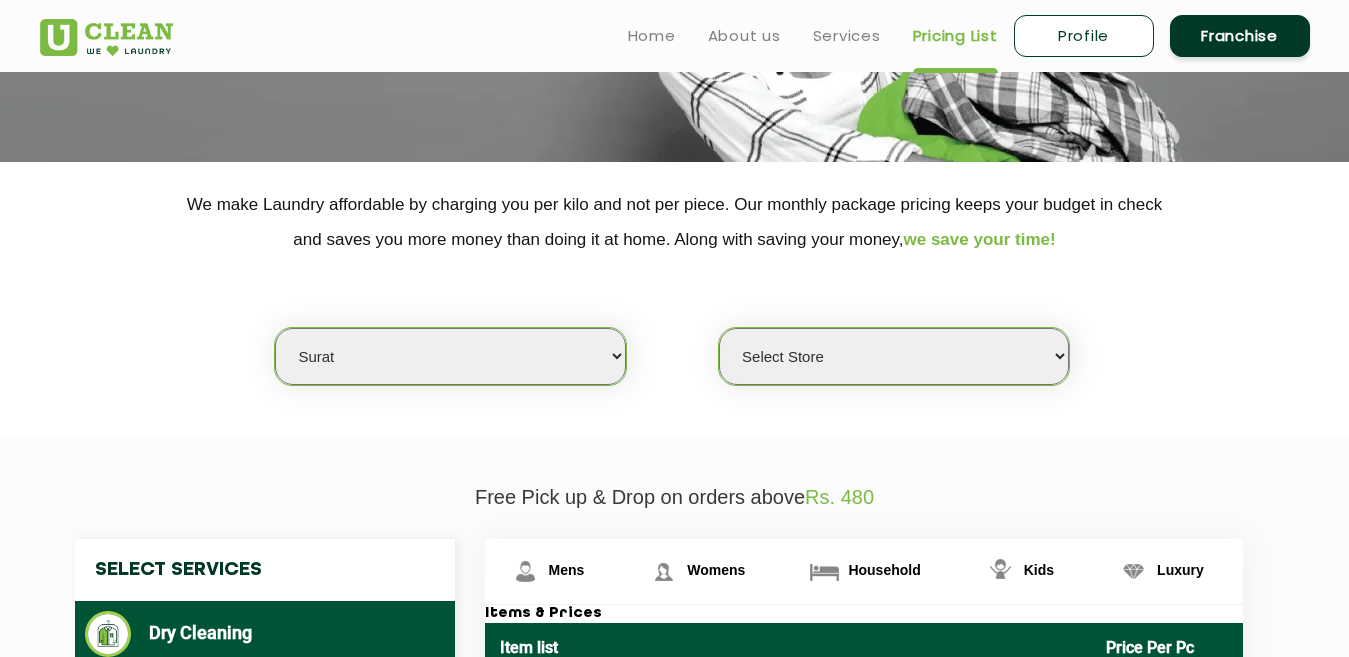 select on "0" 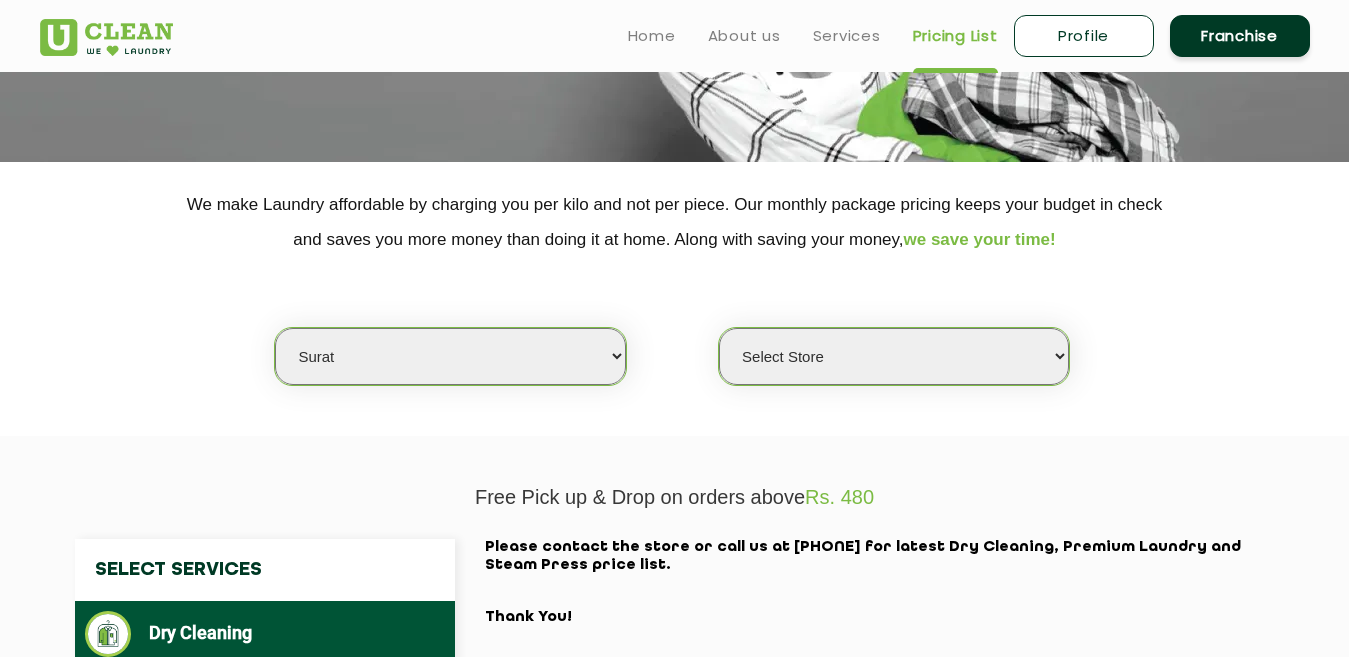 click on "Select Store" at bounding box center [894, 356] 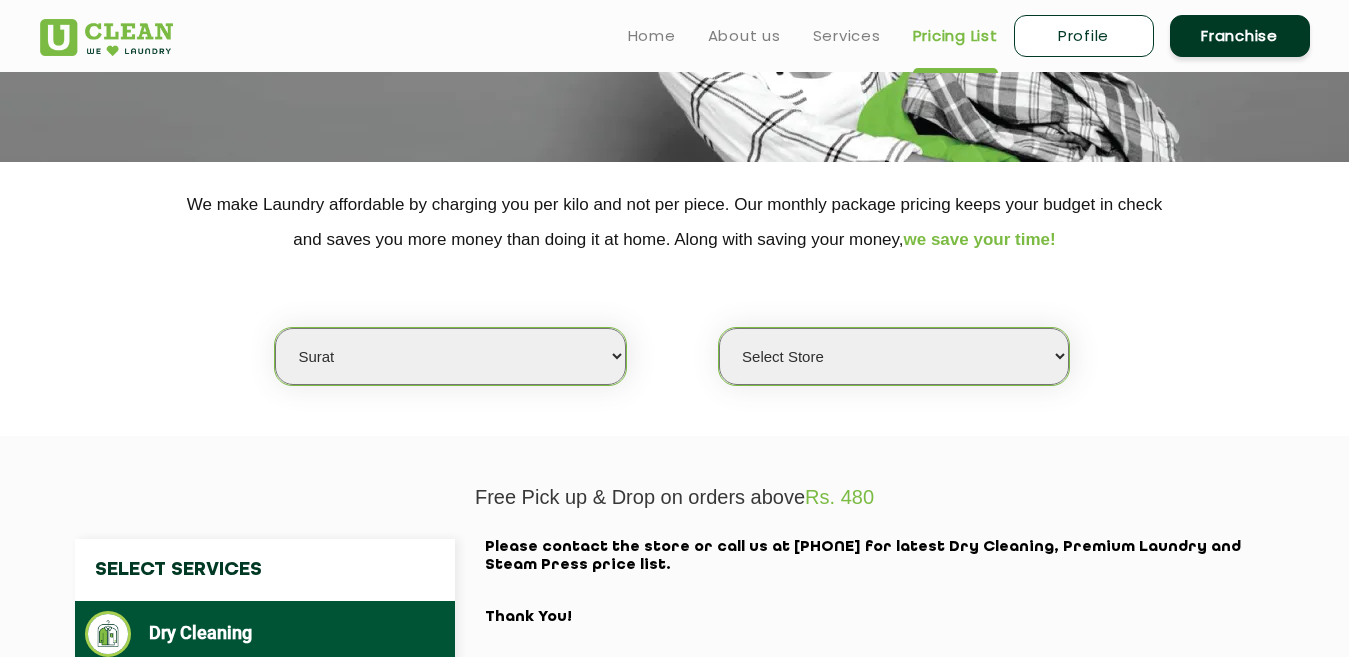 click on "Select city Aalo Agartala Agra Ahmedabad Akola Aligarh Alwar - UClean Select Amravati Aurangabad Ayodhya Bahadurgarh Bahraich Baleswar Baramulla Bareilly Barmer Barpeta Bathinda Belgaum Bengaluru Berhampur Bettiah Bhagalpur Bhilwara Bhiwadi Bhopal Bhubaneshwar Bidar Bikaner Bilaspur Bokaro Bongaigaon Chandigarh Chennai Chitrakoot Cochin Coimbatore Cooch Behar Coonoor Daman Danapur Darrang Daudnagar Dehradun Delhi Deoghar Dhanbad Dharwad Dhule Dibrugarh Digboi Dimapur Dindigul Duliajan Ellenabad Erode Faridabad Gandhidham Gandhinagar Garia Ghaziabad Goa Gohana Golaghat Gonda Gorakhpur Gurugram Guwahati Gwalior Haldwani Hamirpur Hanumangarh Haridwar Hingoli Hojai Howrah Hubli Hyderabad Imphal Indore Itanagar Jagdalpur Jagraon Jaipur Jaipur - Select Jammu Jamshedpur Jehanabad Jhansi Jodhpur Jorhat Kaithal Kakinada Kanpur Kargil Karimganj Kathmandu Kharupetia Khopoli Kochi Kohima Kokapet Kokrajhar Kolhapur Kolkata Kota - Select Kotdwar Krishnanagar Kundli Kurnool Latur Leh Longding Lower Subansiri Lucknow Madurai" at bounding box center (450, 356) 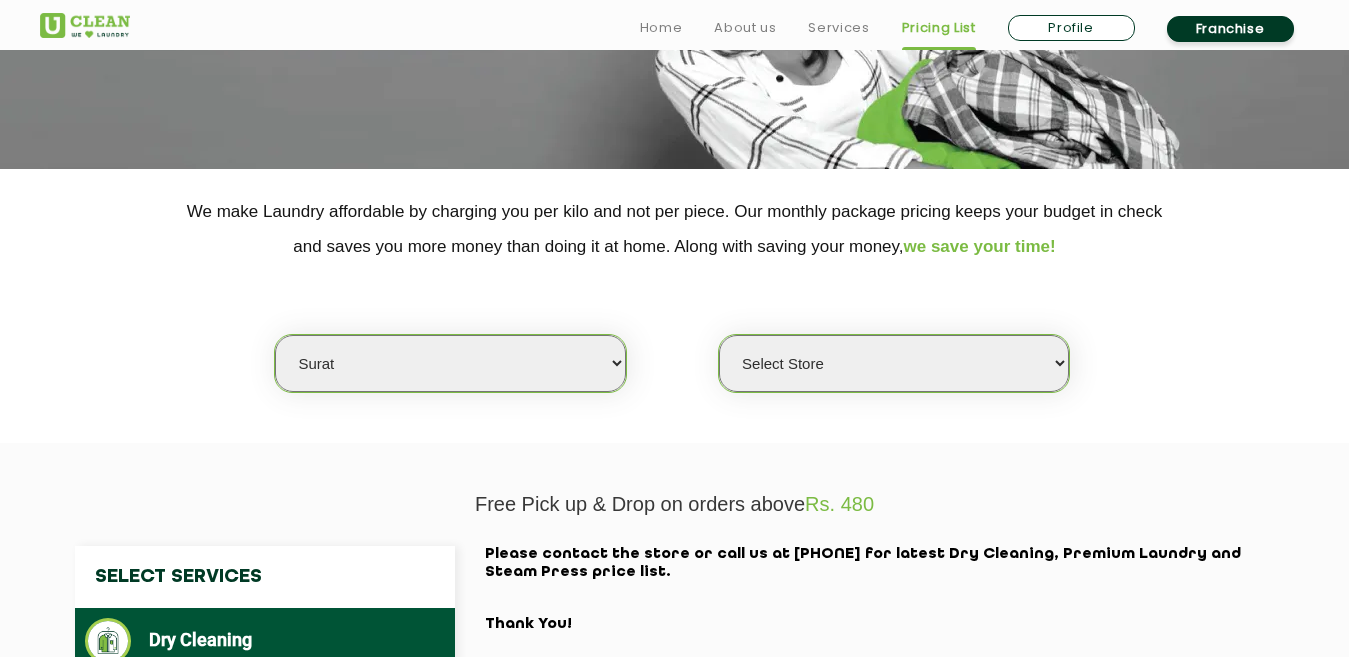 scroll, scrollTop: 300, scrollLeft: 0, axis: vertical 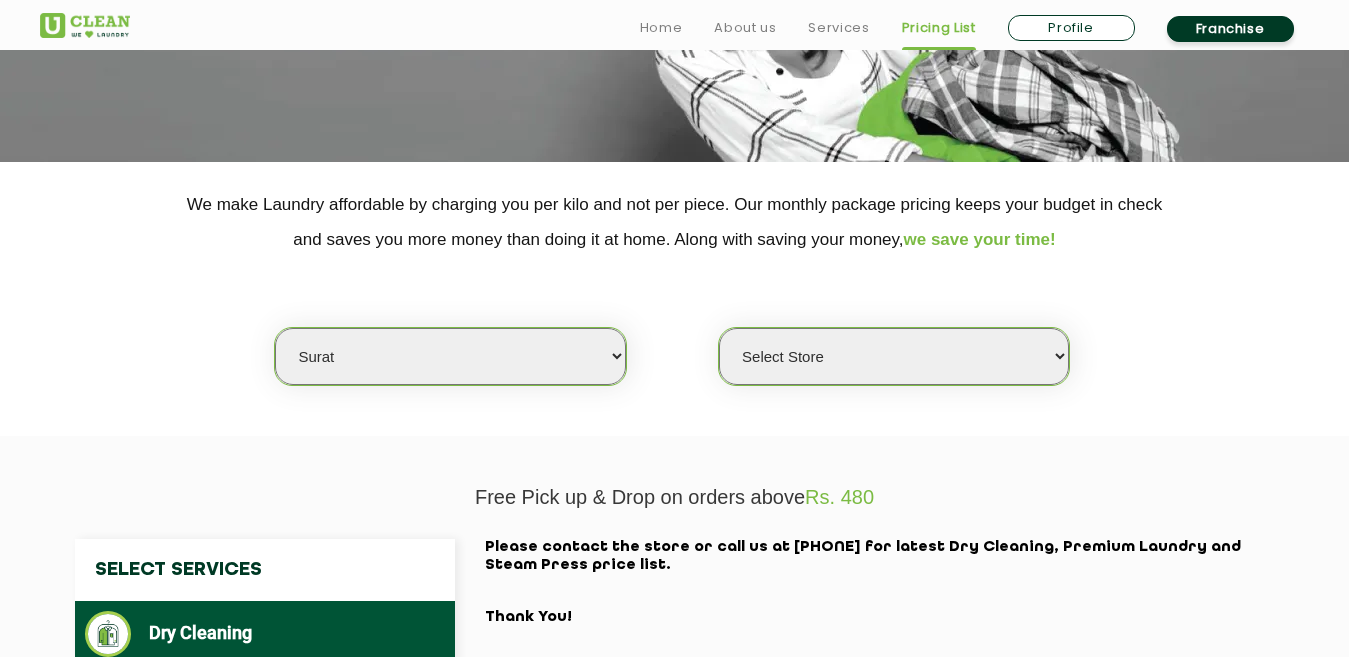 click on "Select city Aalo Agartala Agra Ahmedabad Akola Aligarh Alwar - UClean Select Amravati Aurangabad Ayodhya Bahadurgarh Bahraich Baleswar Baramulla Bareilly Barmer Barpeta Bathinda Belgaum Bengaluru Berhampur Bettiah Bhagalpur Bhilwara Bhiwadi Bhopal Bhubaneshwar Bidar Bikaner Bilaspur Bokaro Bongaigaon Chandigarh Chennai Chitrakoot Cochin Coimbatore Cooch Behar Coonoor Daman Danapur Darrang Daudnagar Dehradun Delhi Deoghar Dhanbad Dharwad Dhule Dibrugarh Digboi Dimapur Dindigul Duliajan Ellenabad Erode Faridabad Gandhidham Gandhinagar Garia Ghaziabad Goa Gohana Golaghat Gonda Gorakhpur Gurugram Guwahati Gwalior Haldwani Hamirpur Hanumangarh Haridwar Hingoli Hojai Howrah Hubli Hyderabad Imphal Indore Itanagar Jagdalpur Jagraon Jaipur Jaipur - Select Jammu Jamshedpur Jehanabad Jhansi Jodhpur Jorhat Kaithal Kakinada Kanpur Kargil Karimganj Kathmandu Kharupetia Khopoli Kochi Kohima Kokapet Kokrajhar Kolhapur Kolkata Kota - Select Kotdwar Krishnanagar Kundli Kurnool Latur Leh Longding Lower Subansiri Lucknow Madurai" at bounding box center [450, 356] 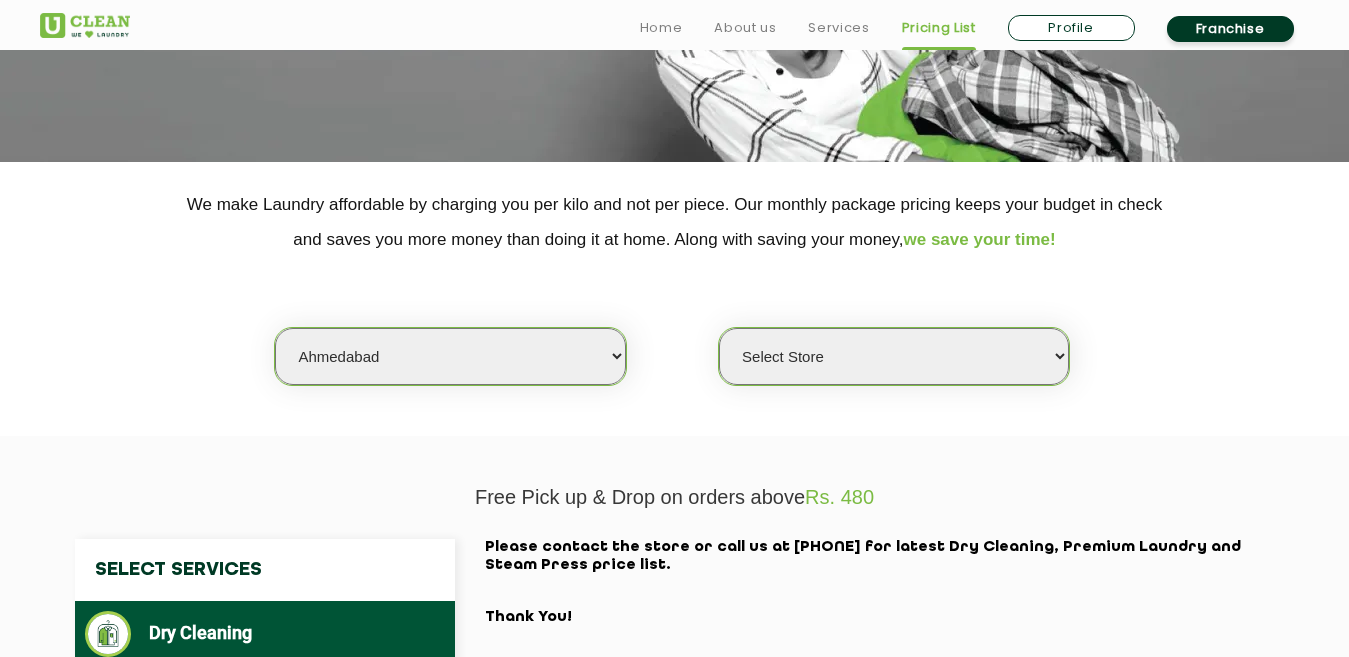 click on "Select city Aalo Agartala Agra Ahmedabad Akola Aligarh Alwar - UClean Select Amravati Aurangabad Ayodhya Bahadurgarh Bahraich Baleswar Baramulla Bareilly Barmer Barpeta Bathinda Belgaum Bengaluru Berhampur Bettiah Bhagalpur Bhilwara Bhiwadi Bhopal Bhubaneshwar Bidar Bikaner Bilaspur Bokaro Bongaigaon Chandigarh Chennai Chitrakoot Cochin Coimbatore Cooch Behar Coonoor Daman Danapur Darrang Daudnagar Dehradun Delhi Deoghar Dhanbad Dharwad Dhule Dibrugarh Digboi Dimapur Dindigul Duliajan Ellenabad Erode Faridabad Gandhidham Gandhinagar Garia Ghaziabad Goa Gohana Golaghat Gonda Gorakhpur Gurugram Guwahati Gwalior Haldwani Hamirpur Hanumangarh Haridwar Hingoli Hojai Howrah Hubli Hyderabad Imphal Indore Itanagar Jagdalpur Jagraon Jaipur Jaipur - Select Jammu Jamshedpur Jehanabad Jhansi Jodhpur Jorhat Kaithal Kakinada Kanpur Kargil Karimganj Kathmandu Kharupetia Khopoli Kochi Kohima Kokapet Kokrajhar Kolhapur Kolkata Kota - Select Kotdwar Krishnanagar Kundli Kurnool Latur Leh Longding Lower Subansiri Lucknow Madurai" at bounding box center (450, 356) 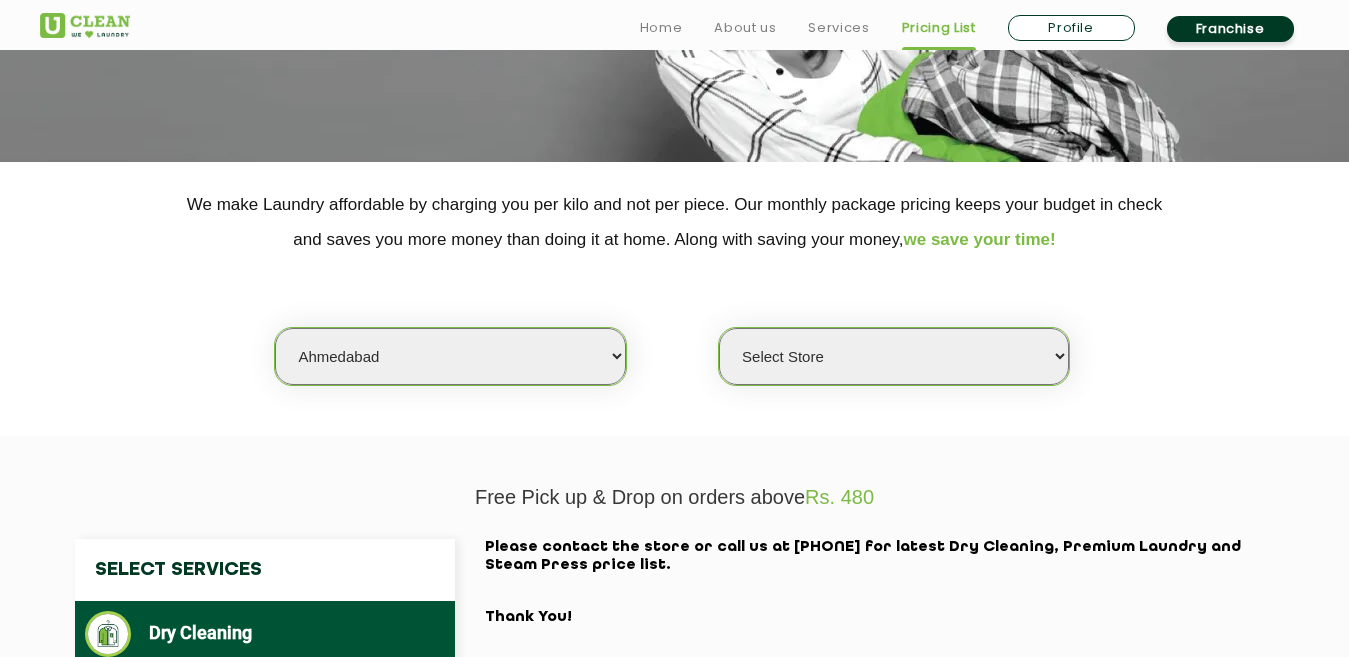 click on "Select Store" at bounding box center [894, 356] 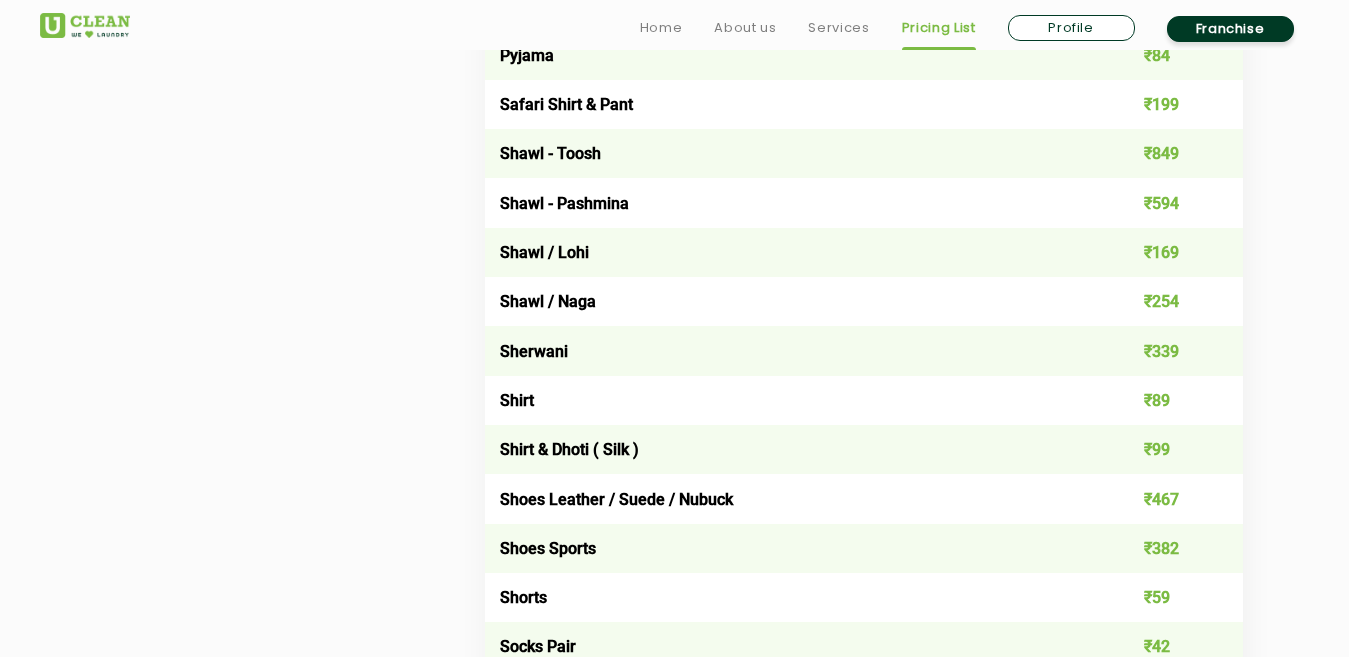 scroll, scrollTop: 2700, scrollLeft: 0, axis: vertical 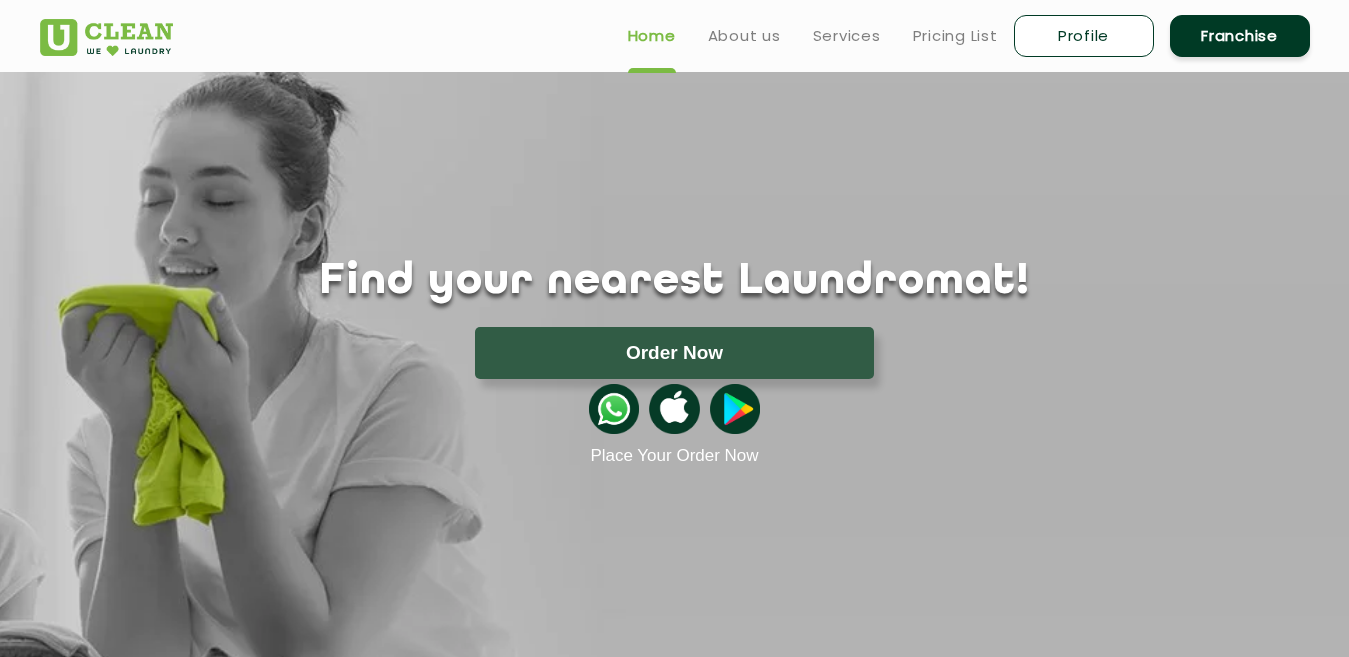 click on "Profile" at bounding box center (1084, 36) 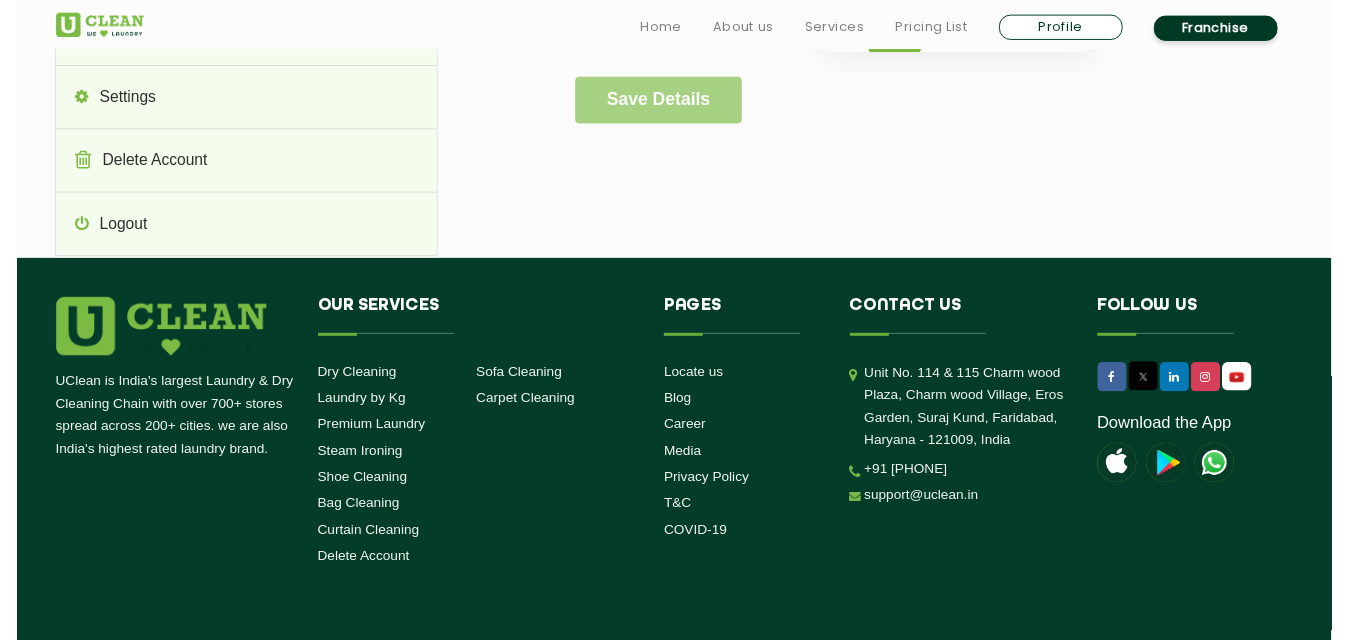 scroll, scrollTop: 400, scrollLeft: 0, axis: vertical 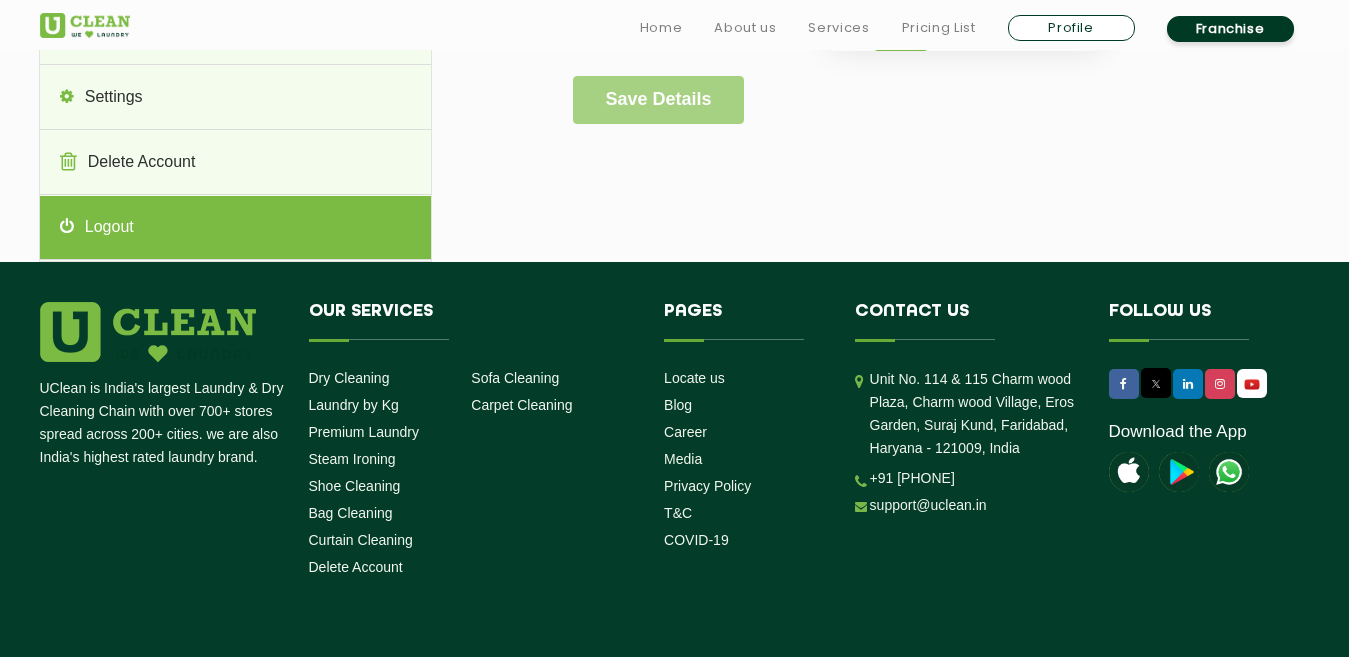 click on "Logout" at bounding box center (235, 228) 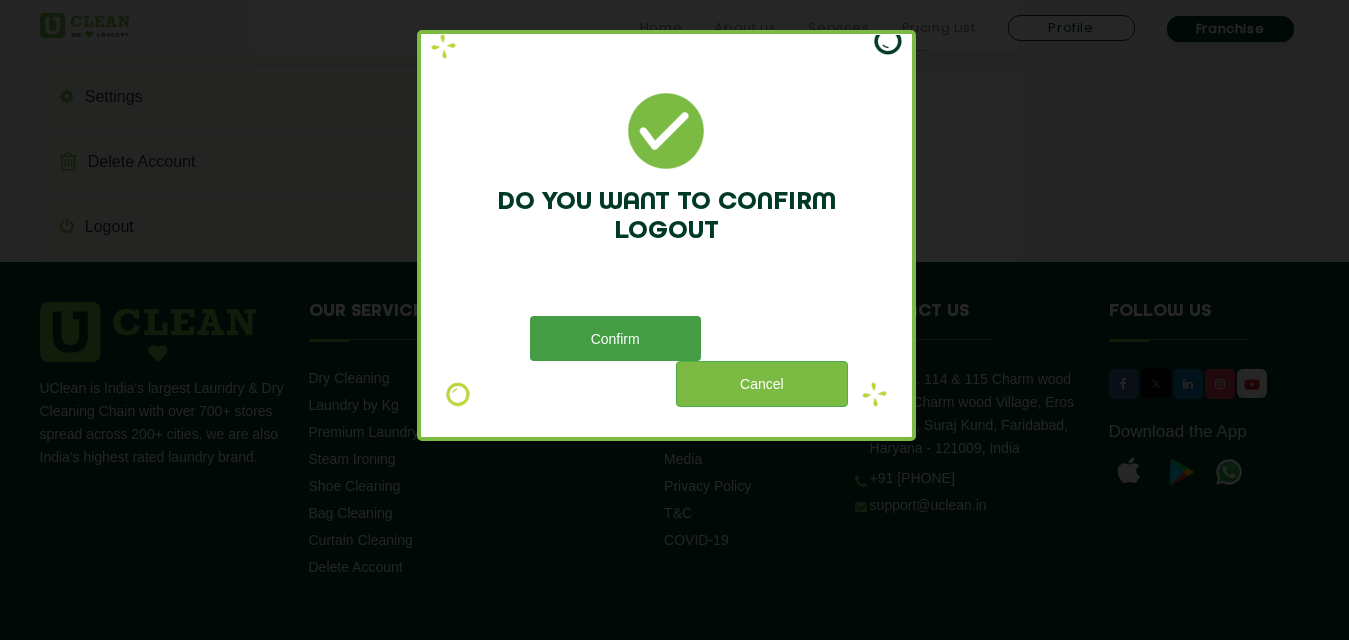 click on "Confirm" at bounding box center [615, 338] 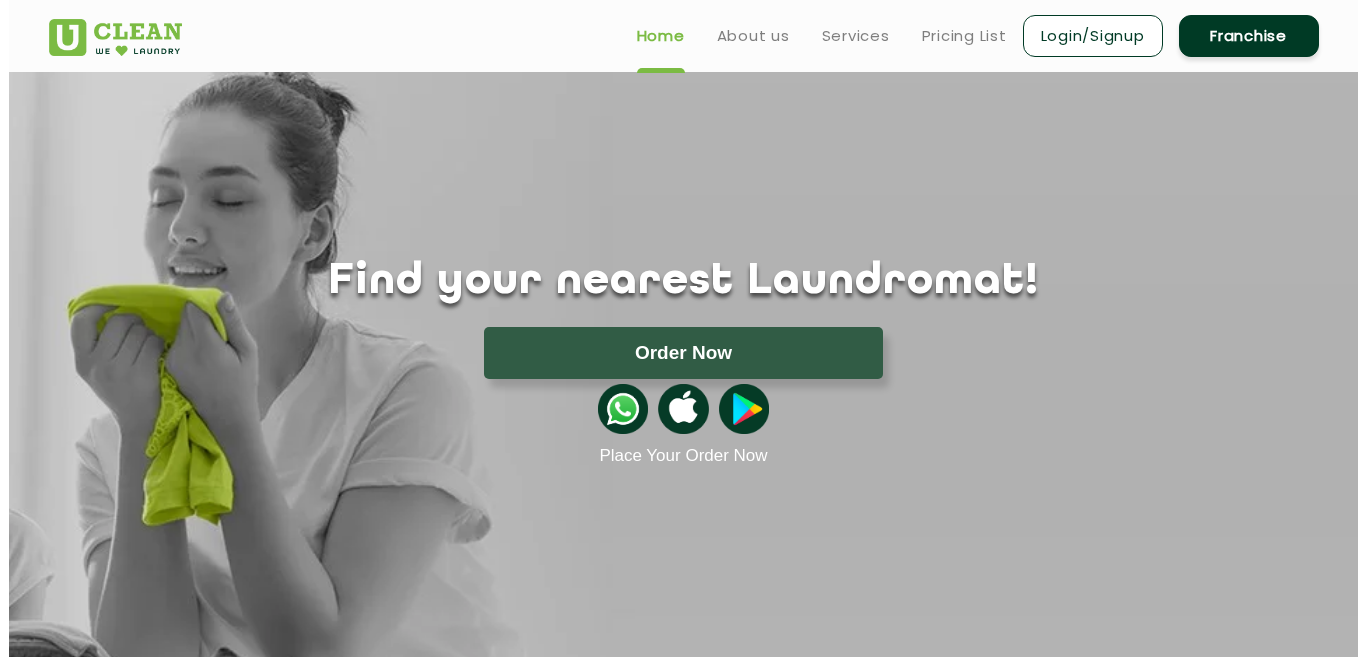 scroll, scrollTop: 0, scrollLeft: 0, axis: both 